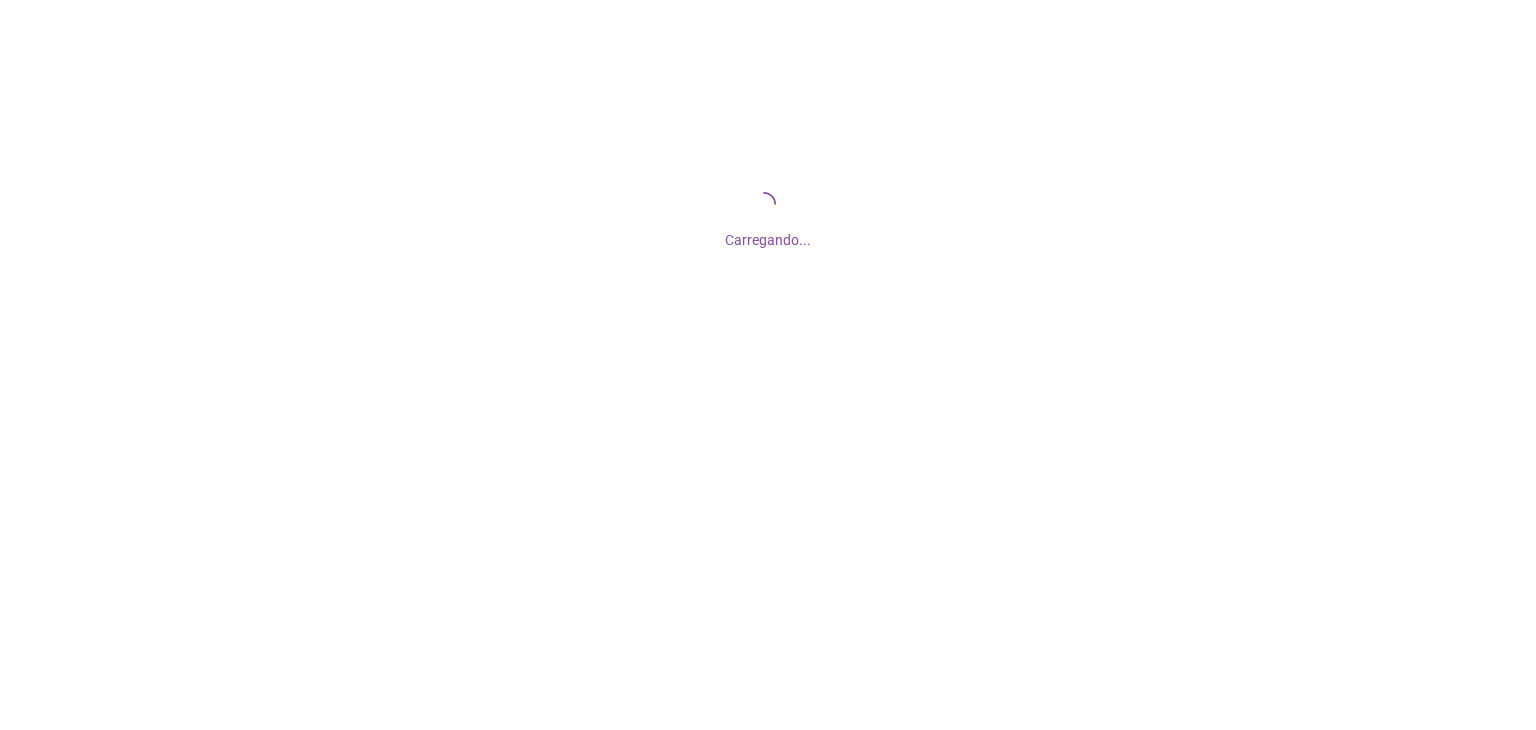 scroll, scrollTop: 0, scrollLeft: 0, axis: both 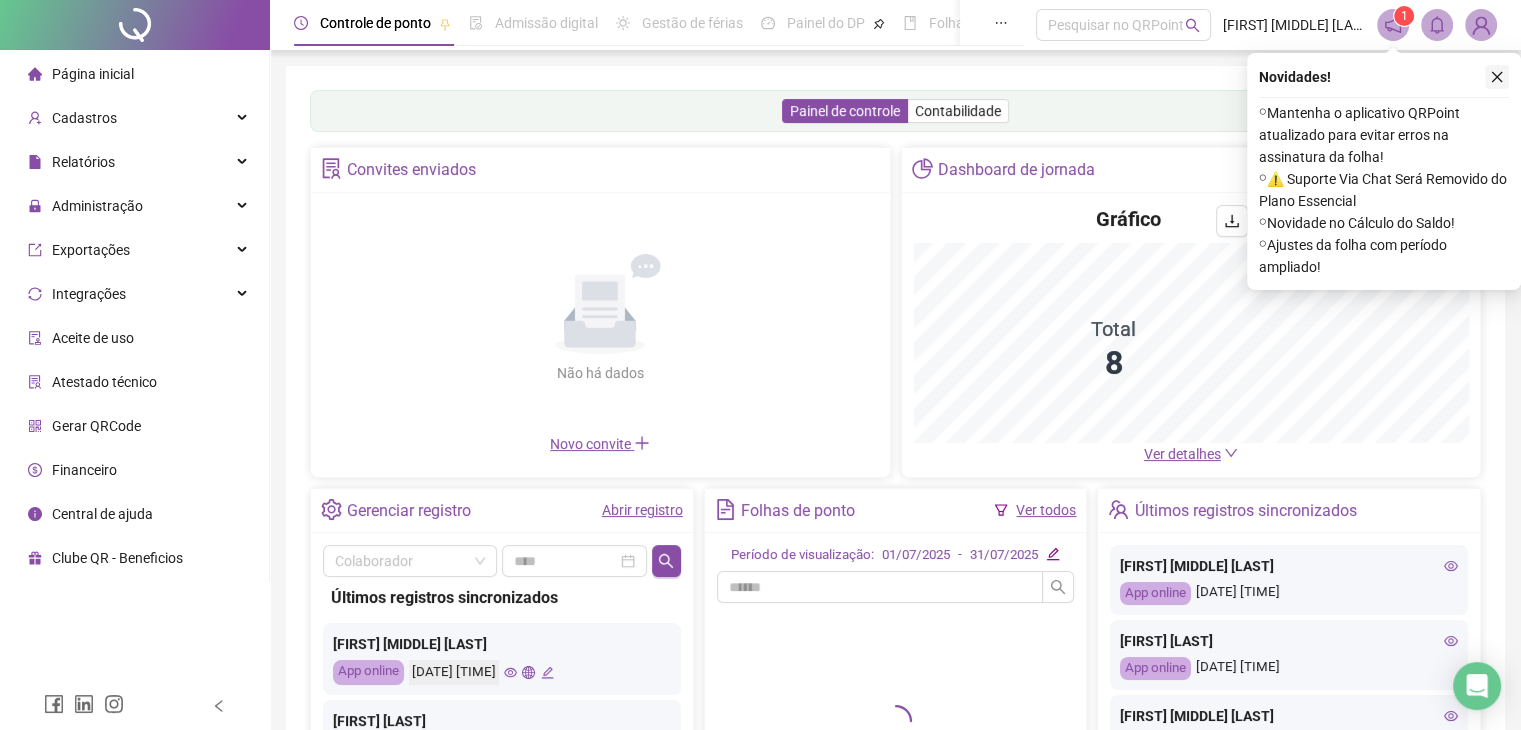 click 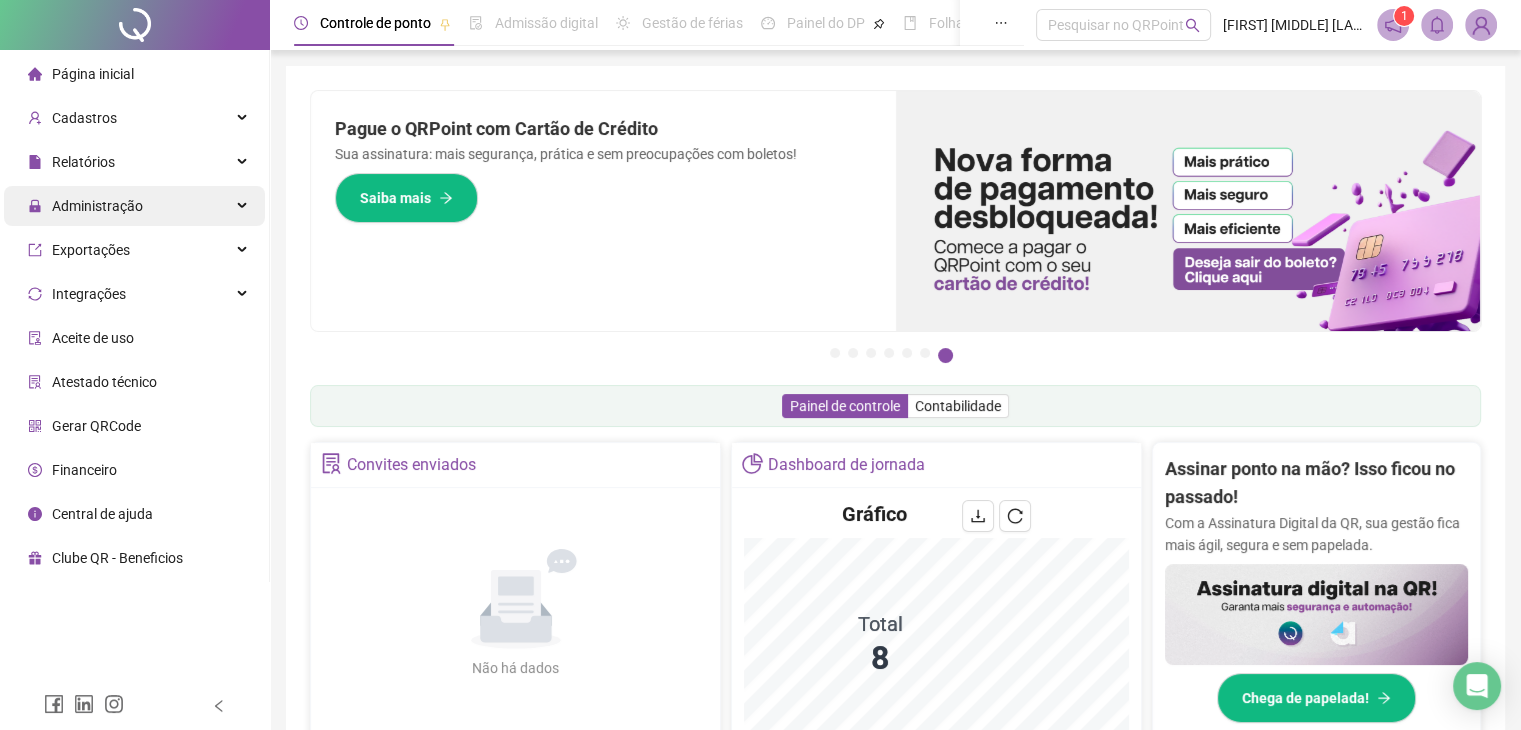 click on "Administração" at bounding box center [85, 206] 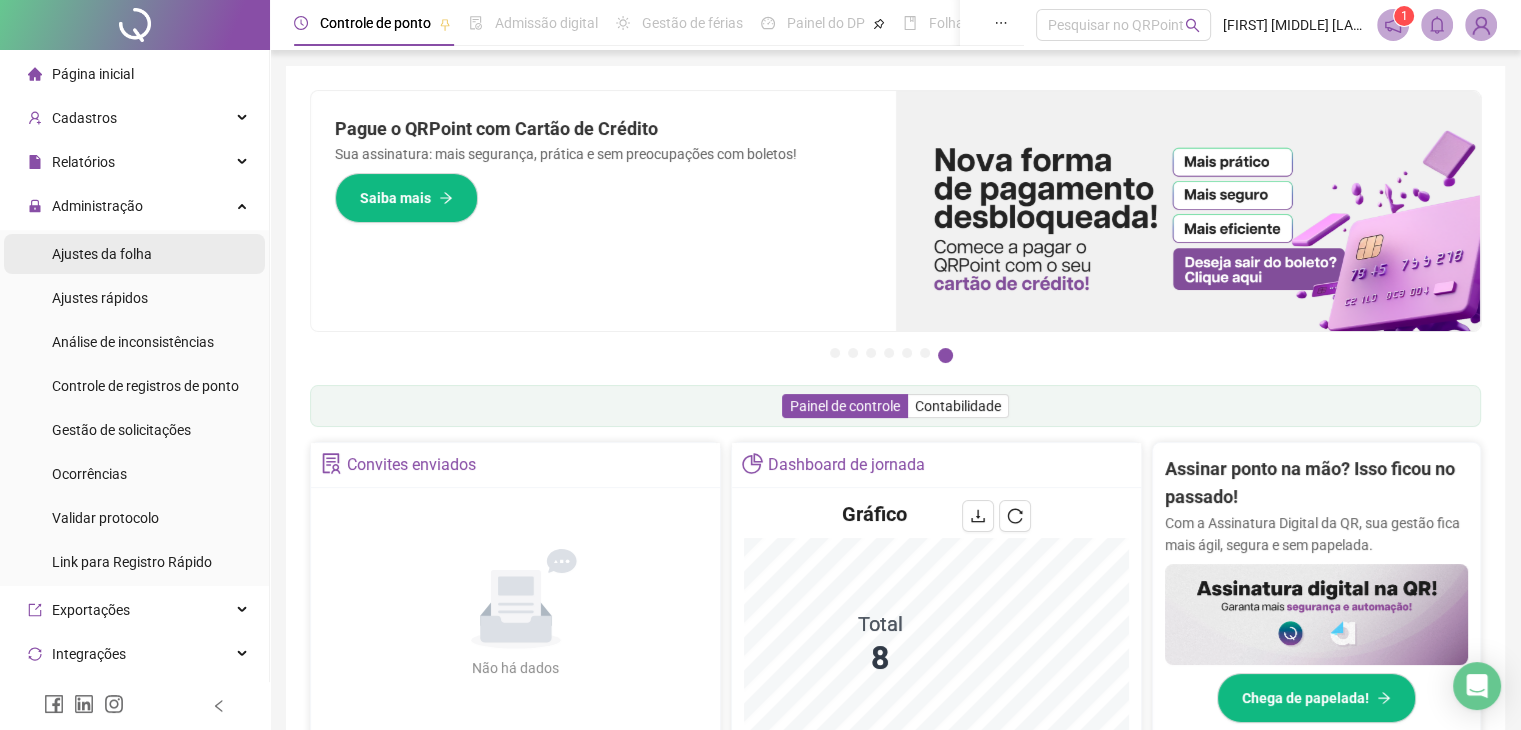 click on "Ajustes da folha" at bounding box center [102, 254] 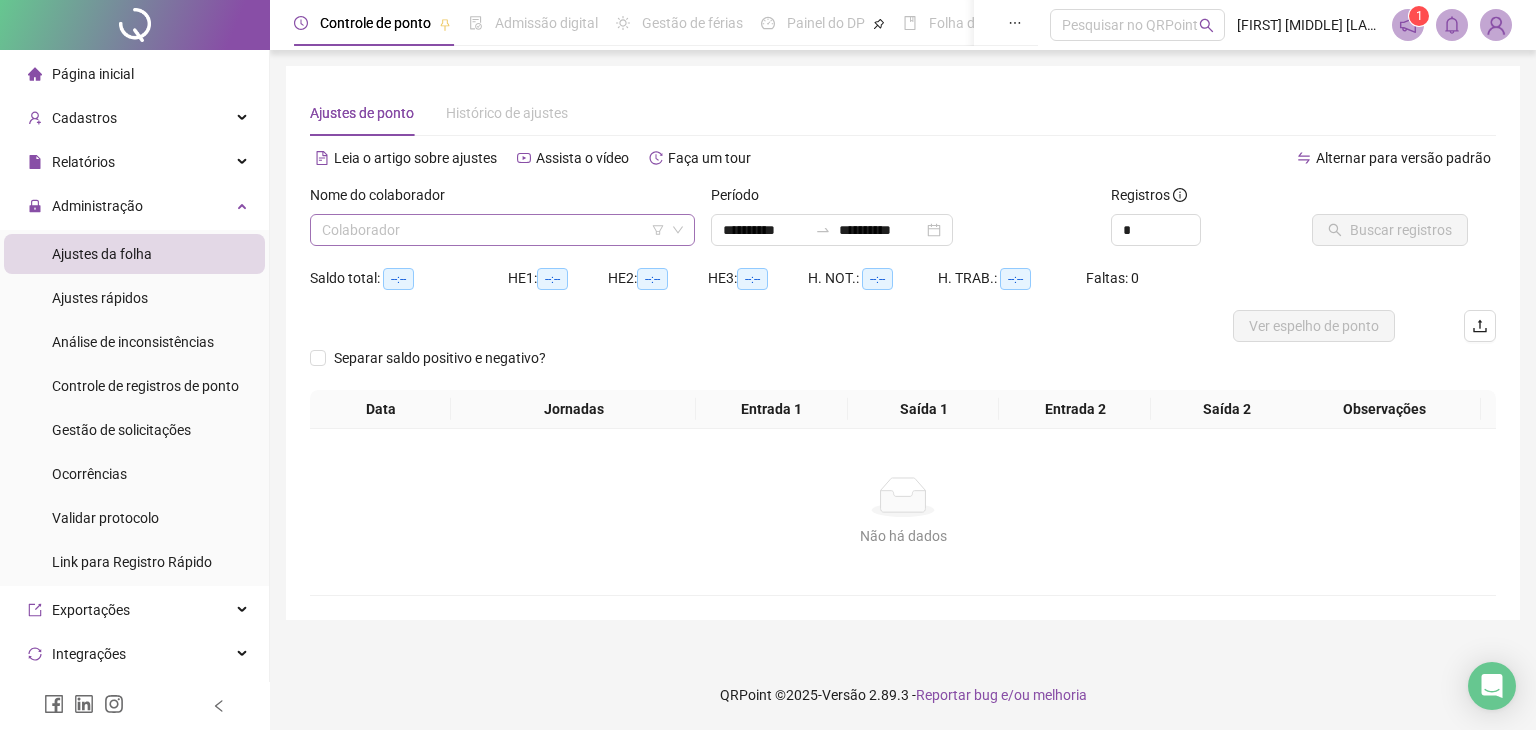 click at bounding box center [493, 230] 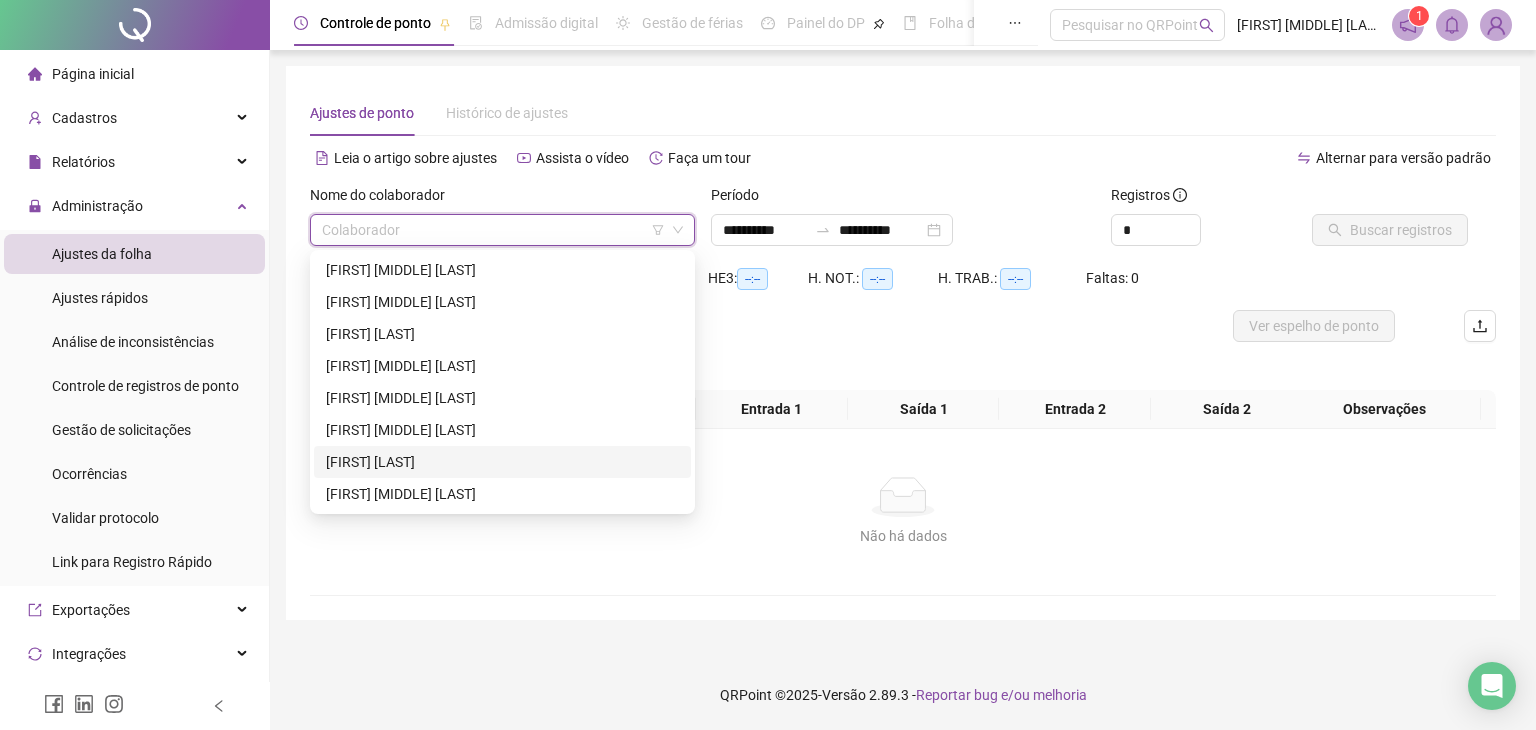 click on "[FIRST] [LAST]" at bounding box center (502, 462) 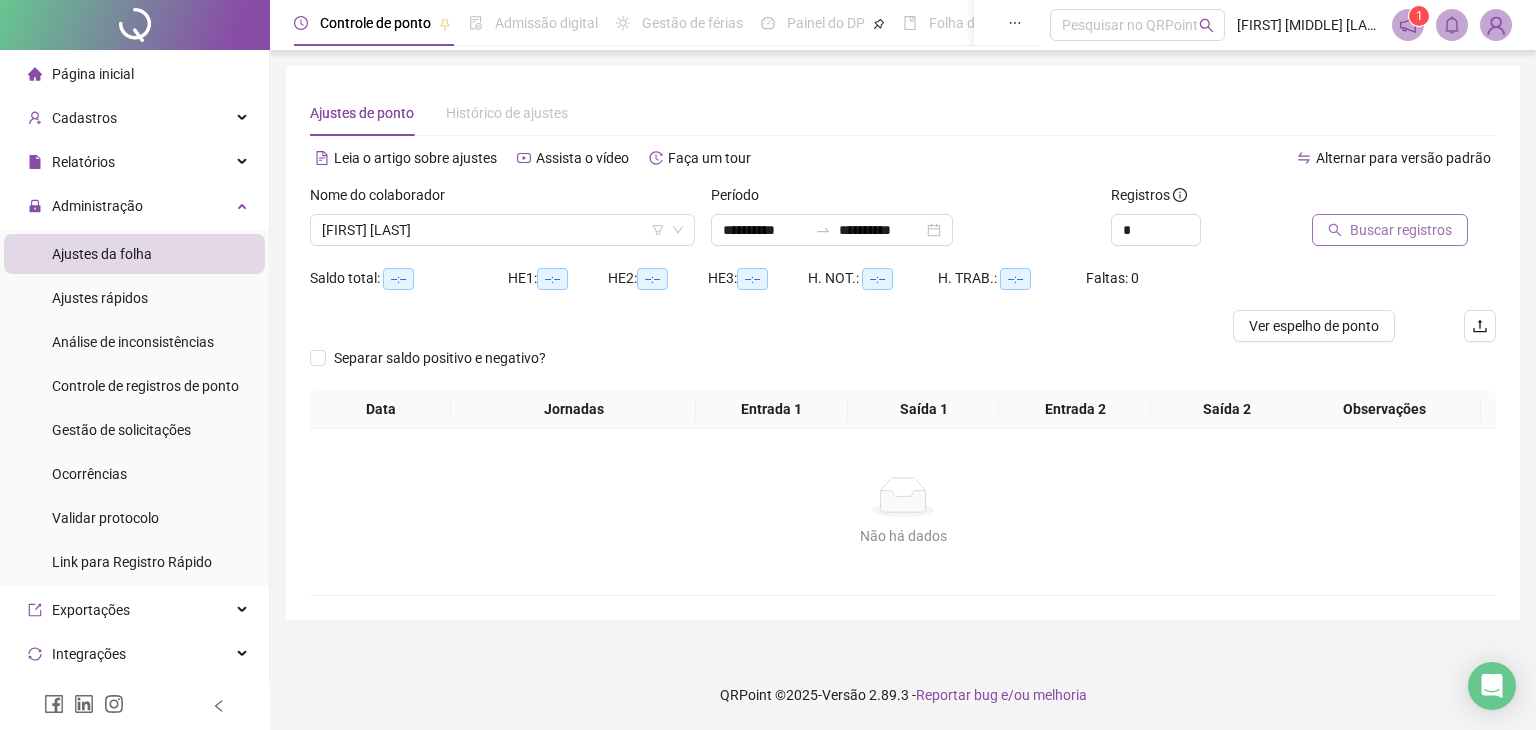 click on "Buscar registros" at bounding box center (1401, 230) 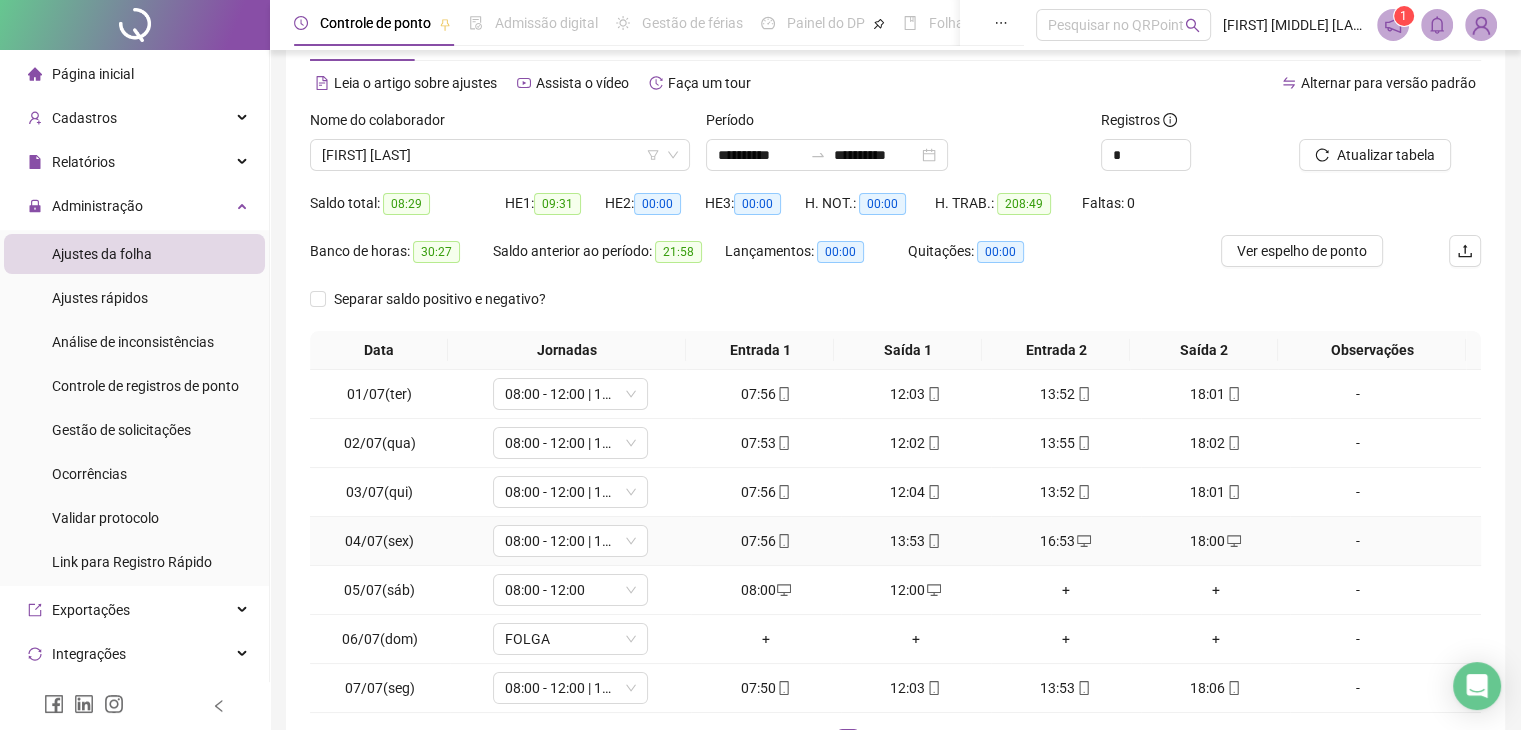 scroll, scrollTop: 223, scrollLeft: 0, axis: vertical 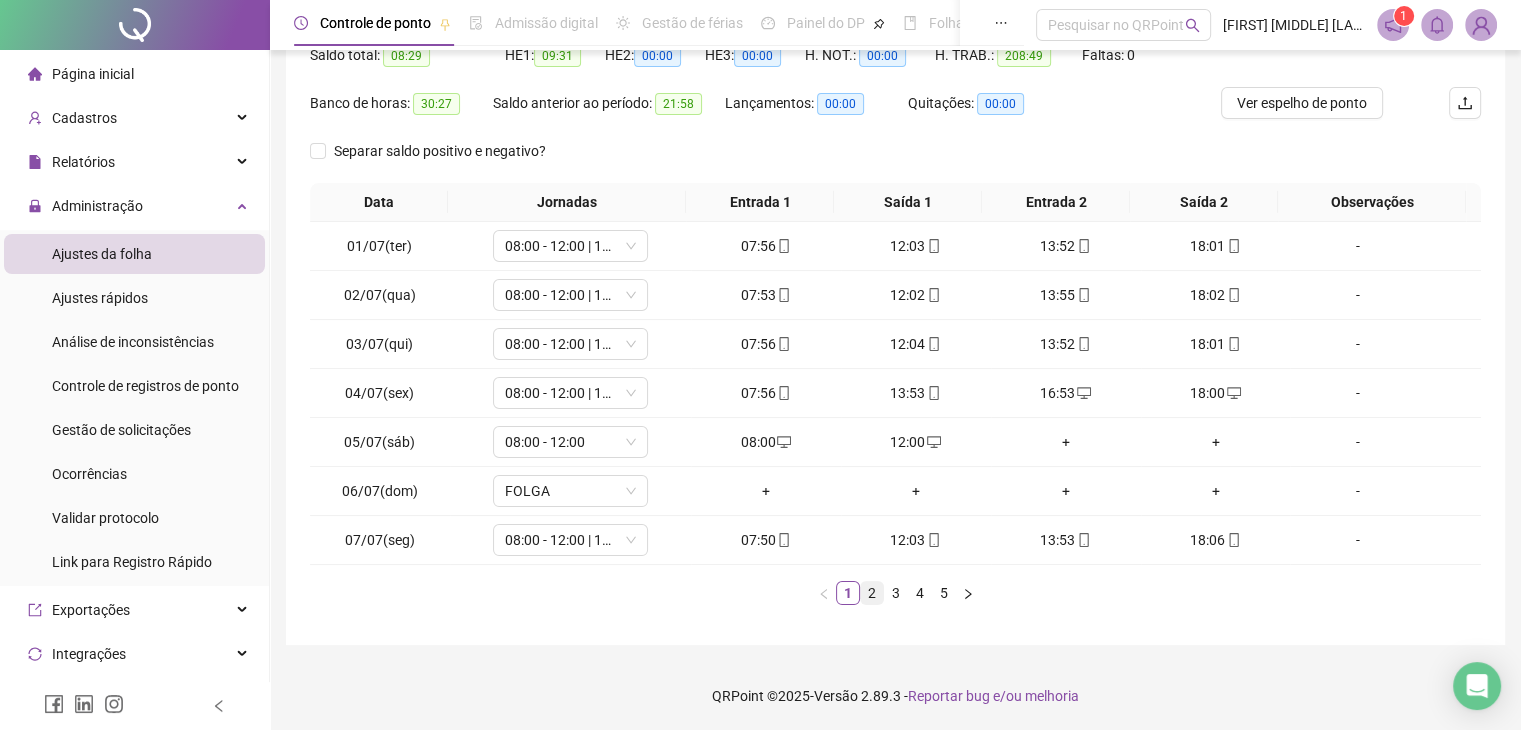 click on "2" at bounding box center (872, 593) 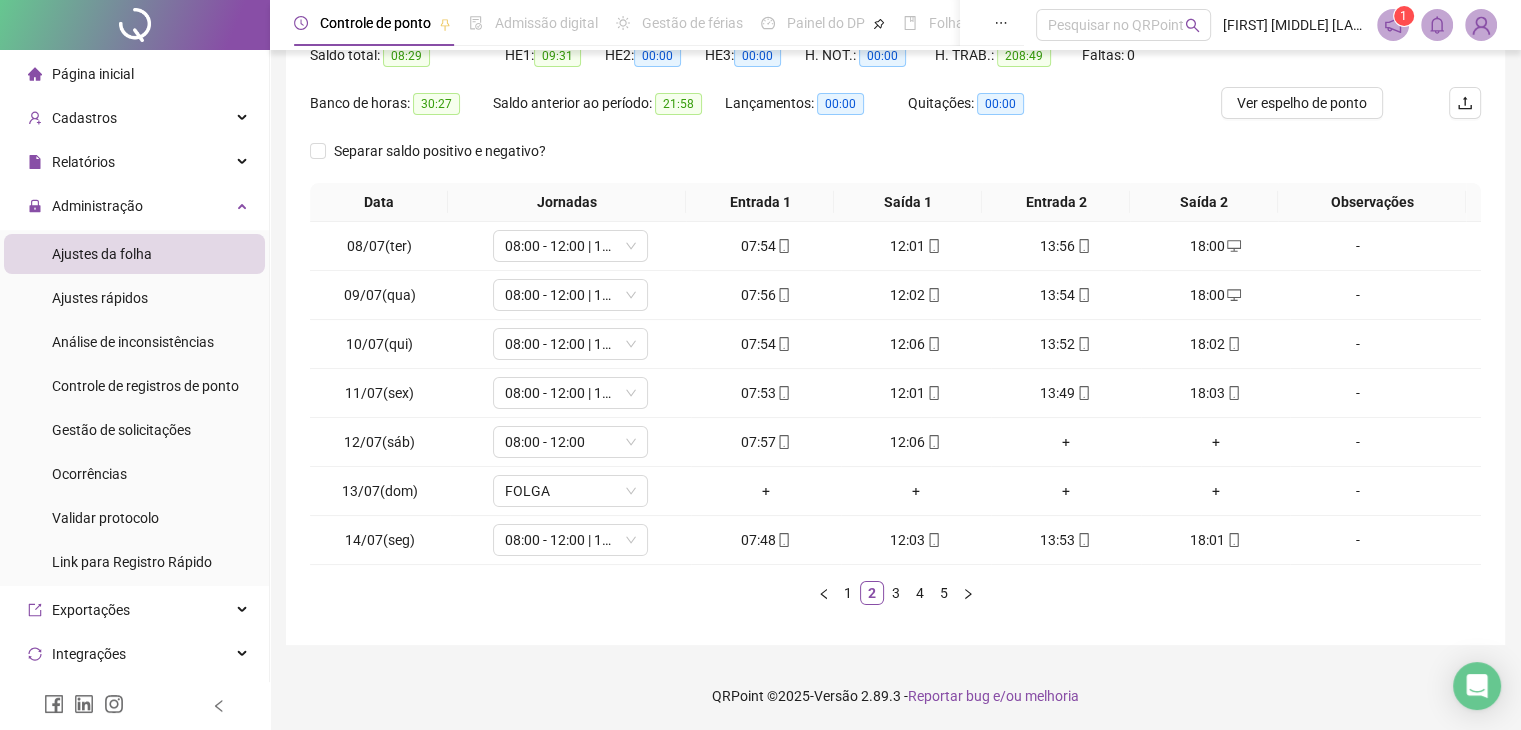 drag, startPoint x: 895, startPoint y: 585, endPoint x: 924, endPoint y: 617, distance: 43.185646 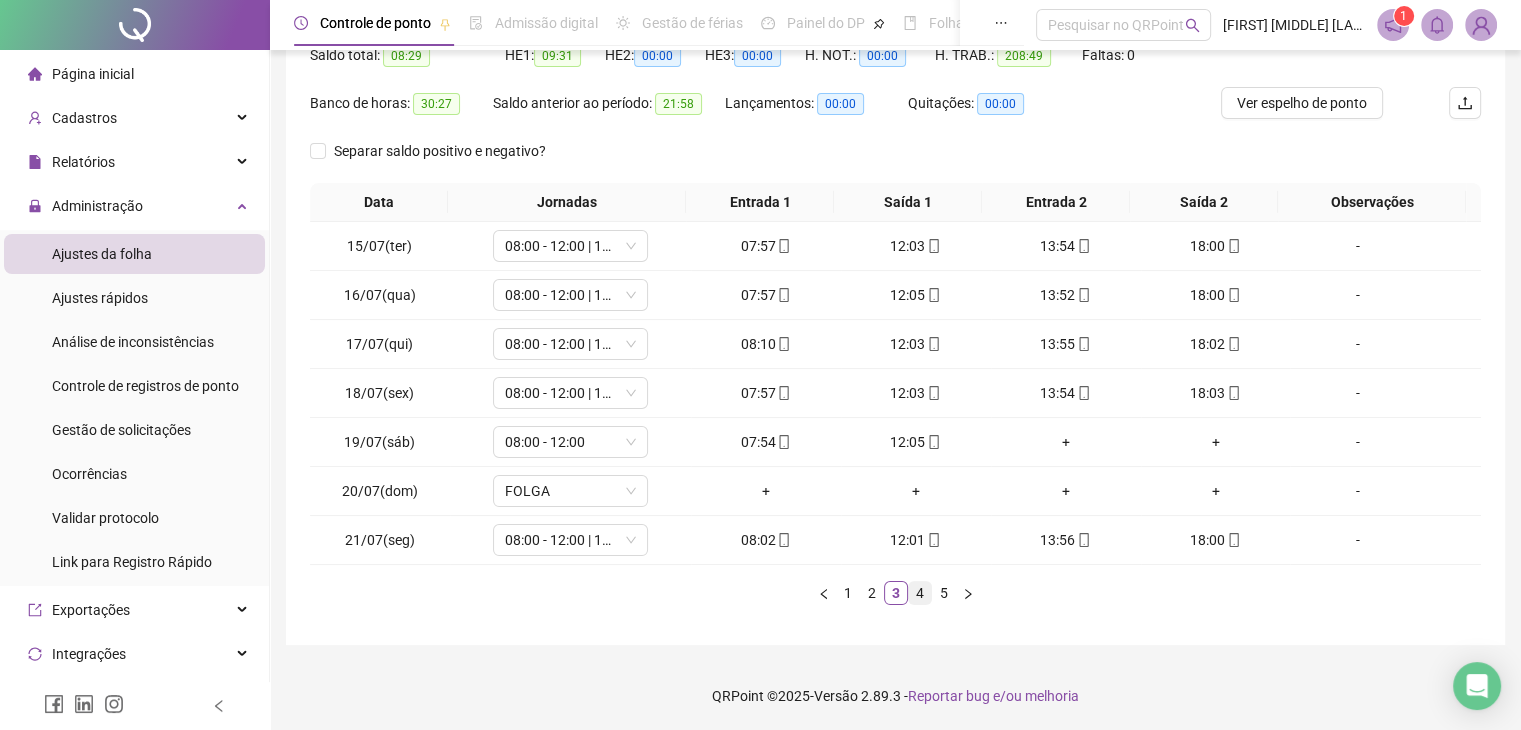 click on "4" at bounding box center [920, 593] 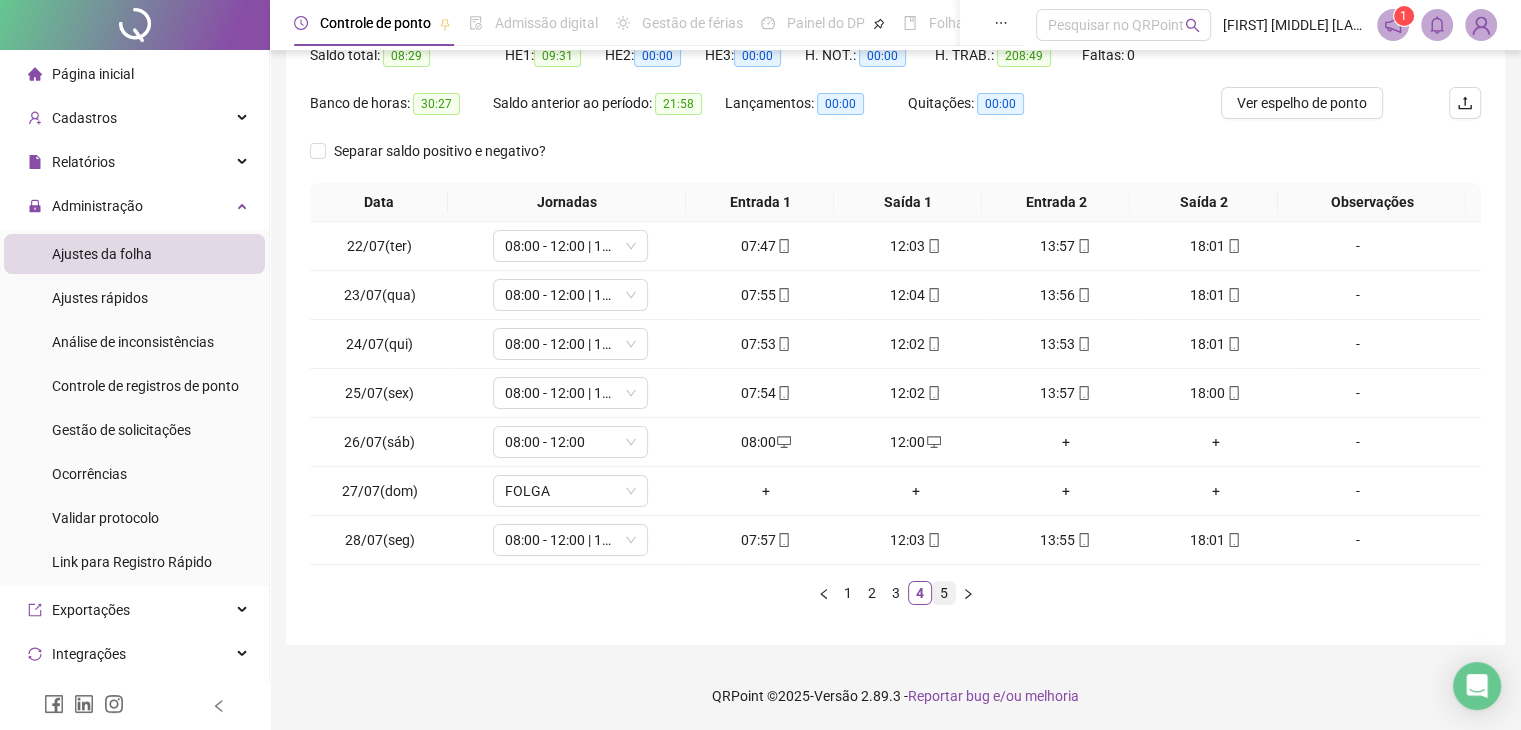 click on "5" at bounding box center [944, 593] 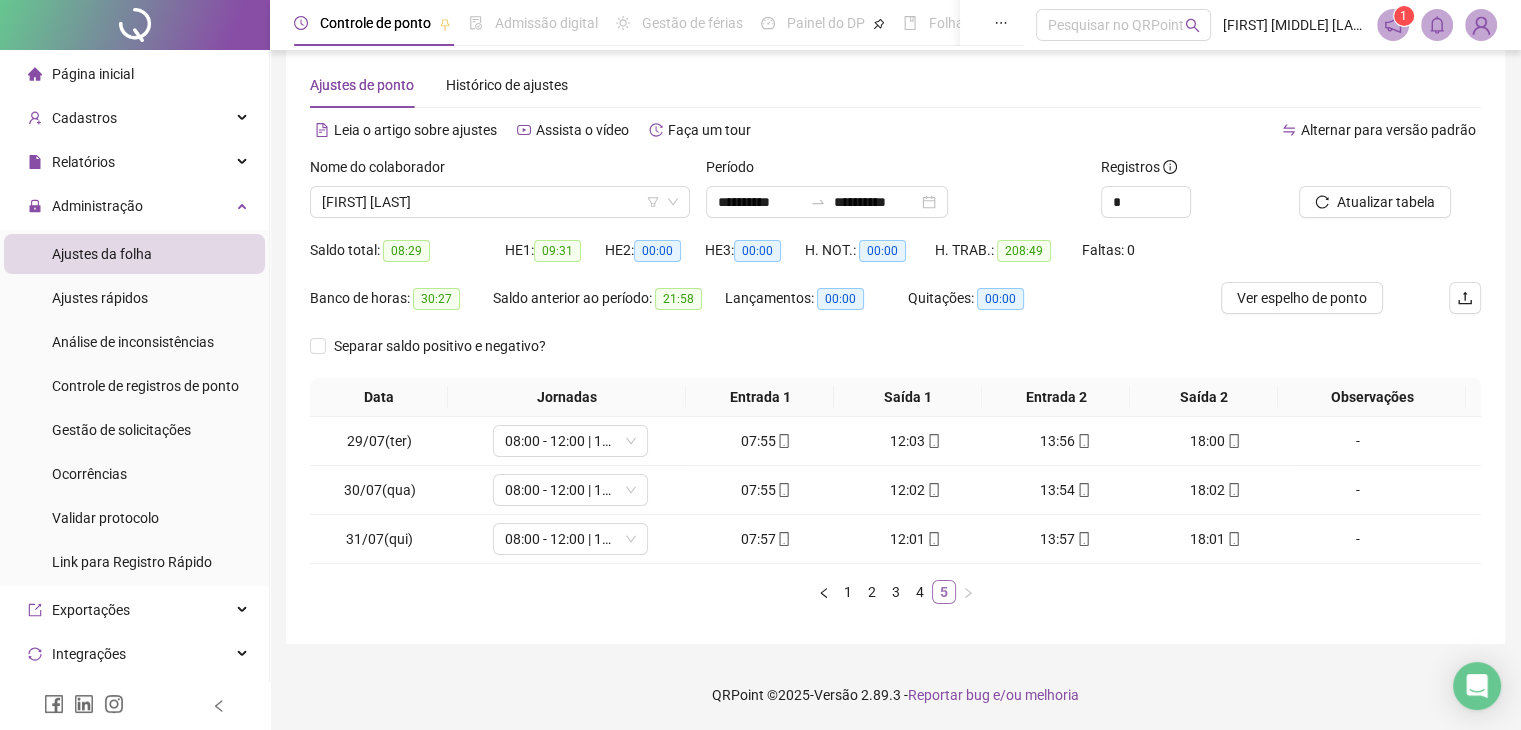 scroll, scrollTop: 28, scrollLeft: 0, axis: vertical 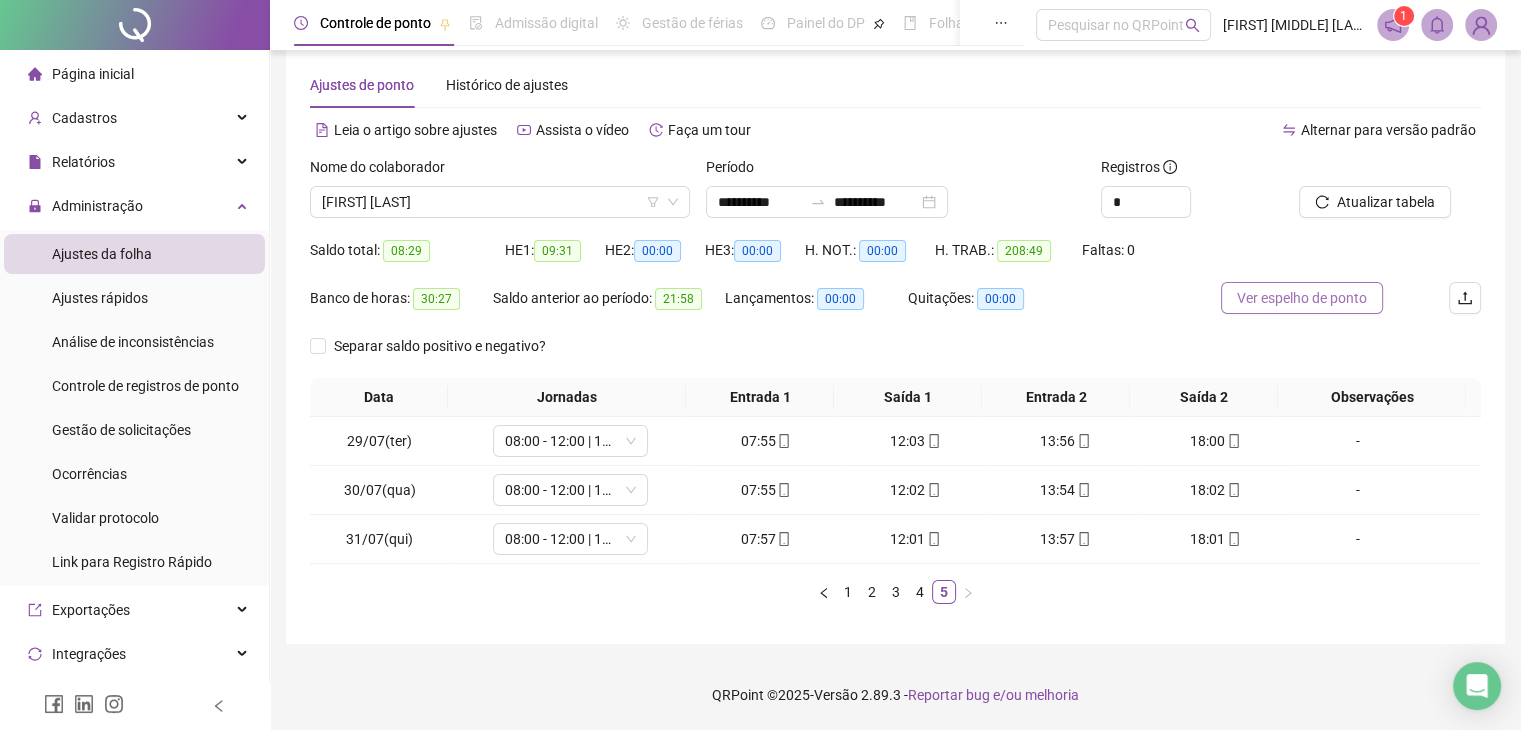 click on "Ver espelho de ponto" at bounding box center (1302, 298) 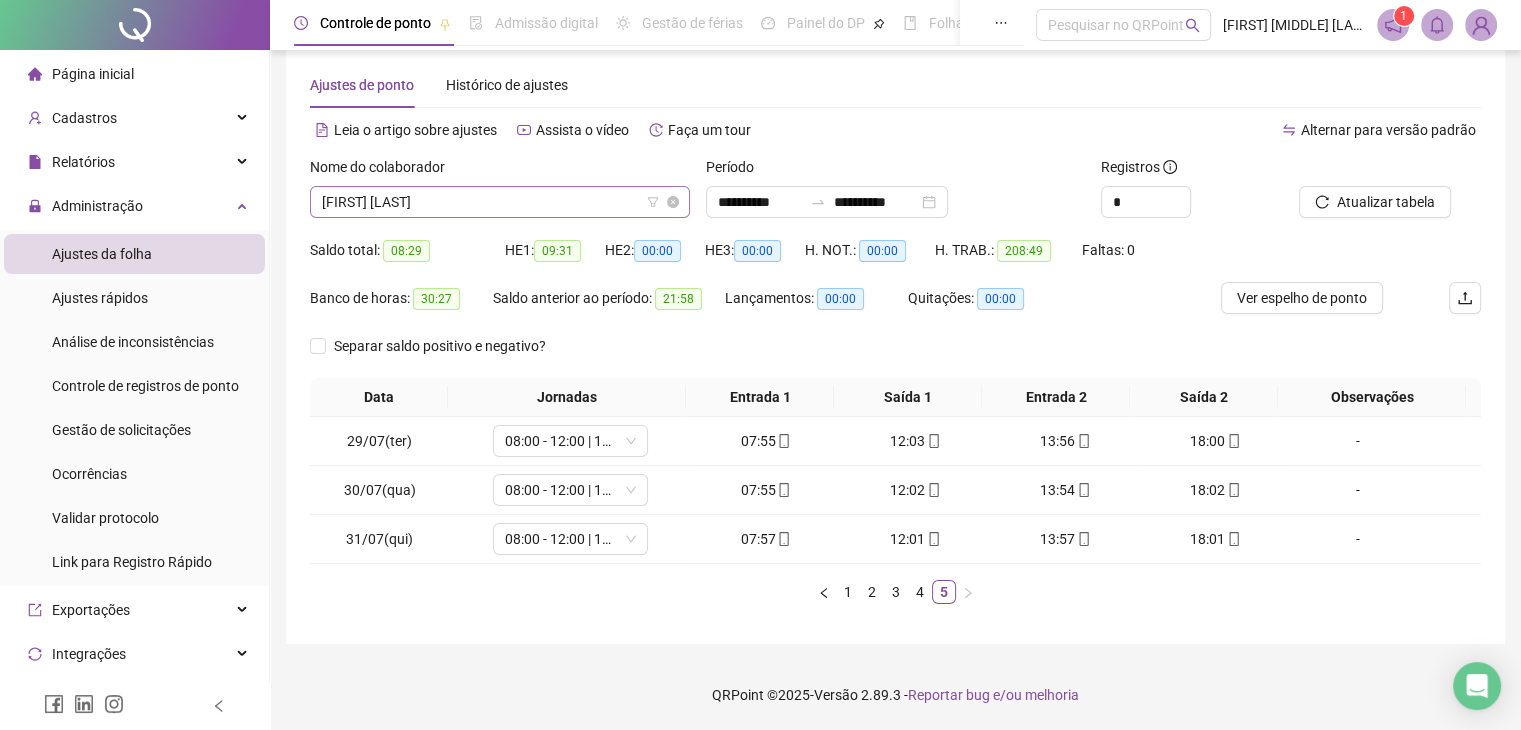 click on "[FIRST] [LAST]" at bounding box center (500, 202) 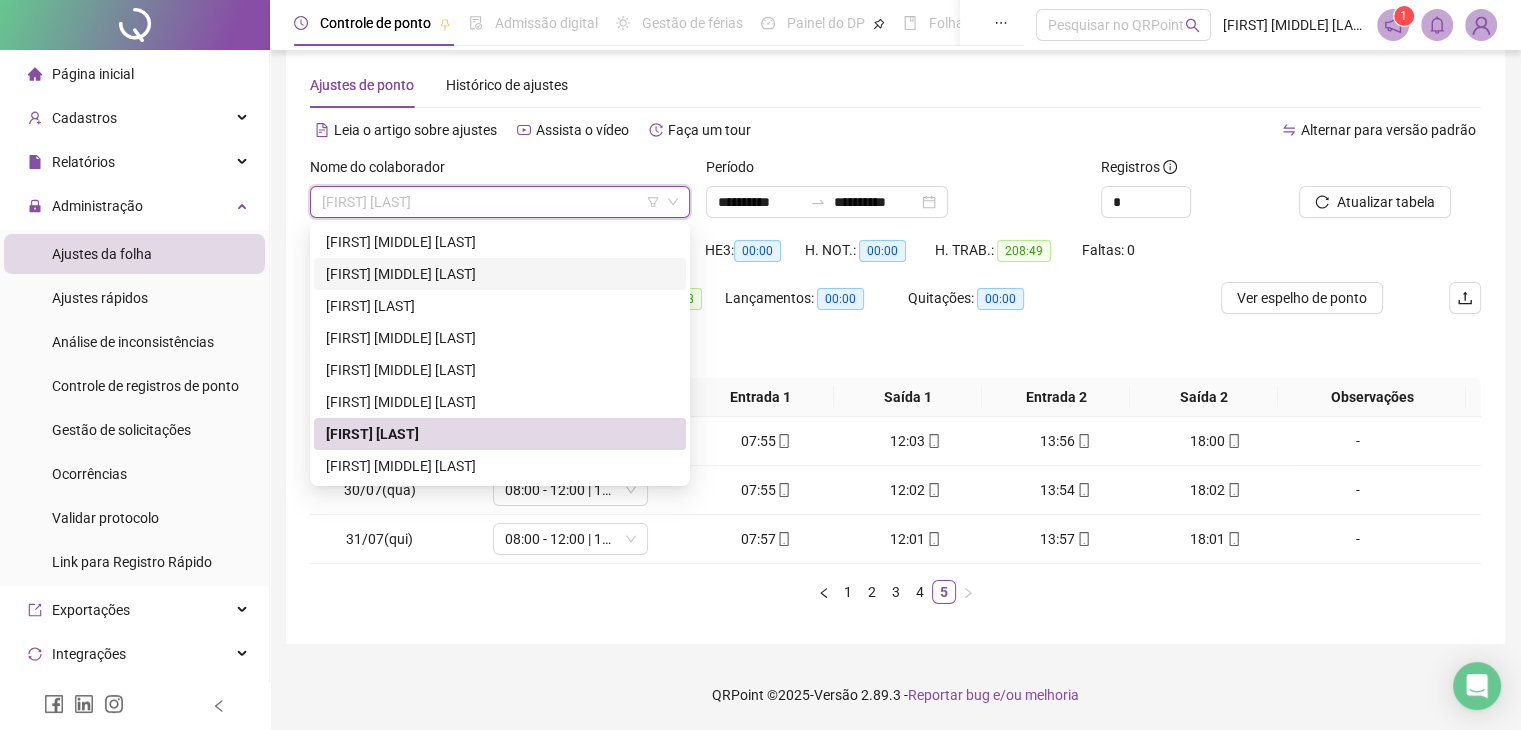 click on "[FIRST] [MIDDLE] [LAST]" at bounding box center (500, 274) 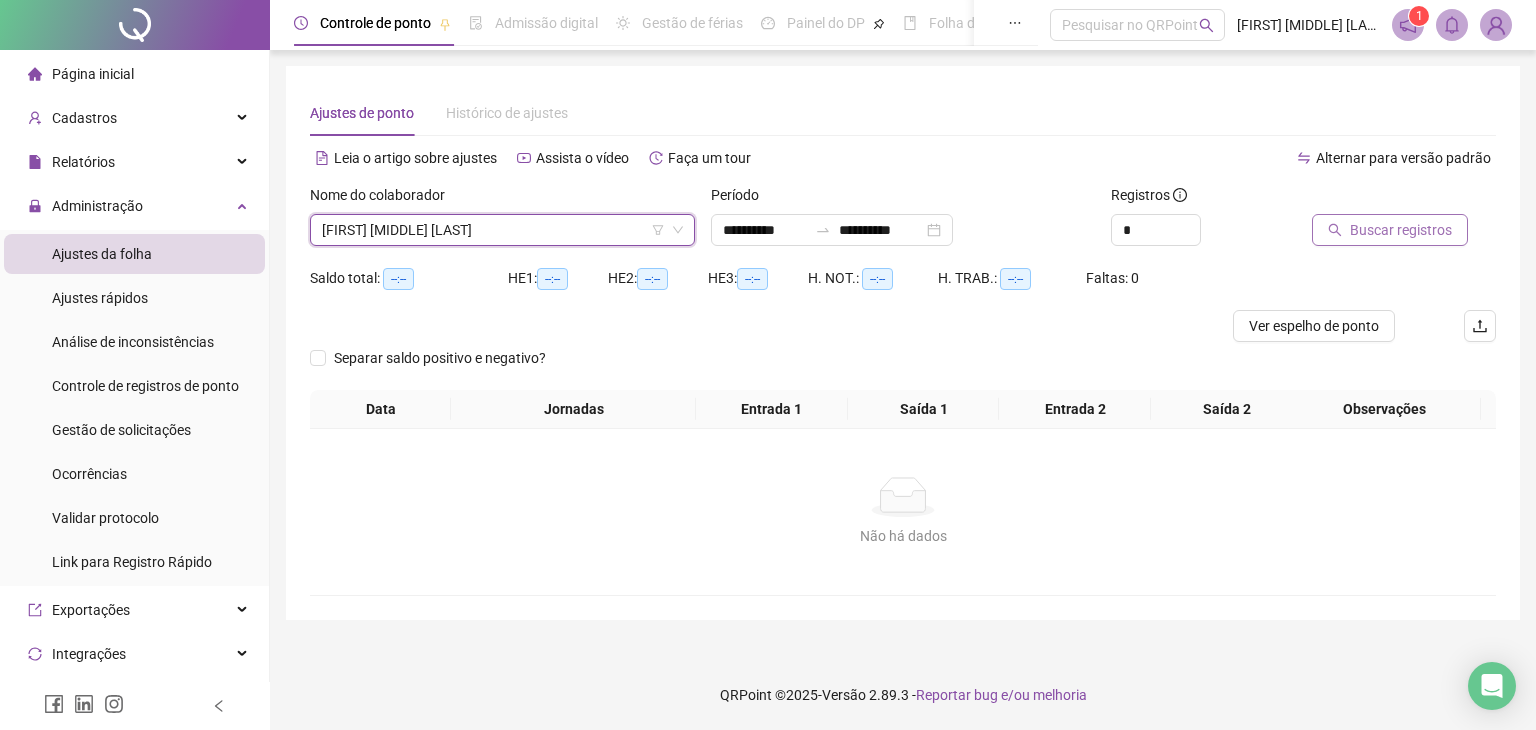 click on "Buscar registros" at bounding box center (1401, 230) 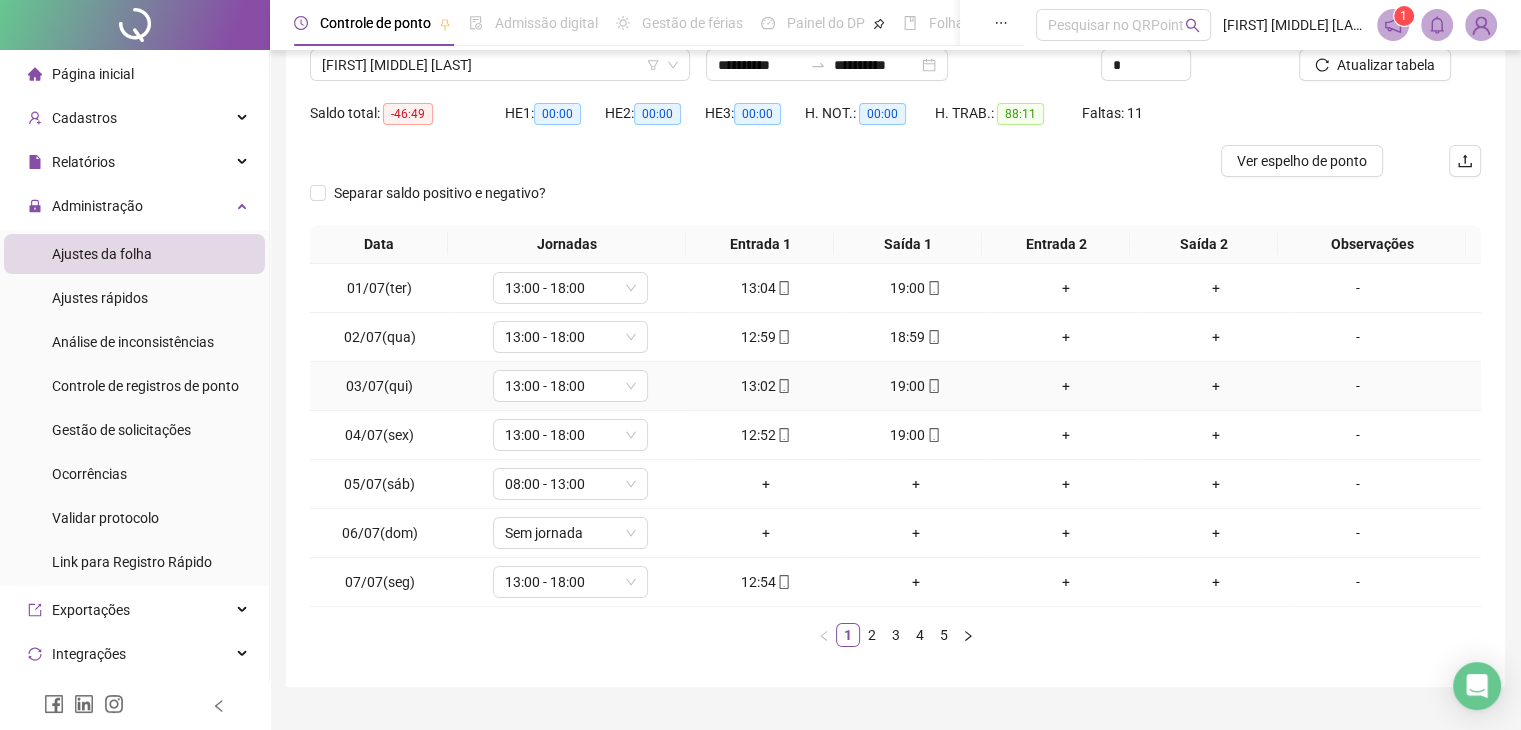 scroll, scrollTop: 207, scrollLeft: 0, axis: vertical 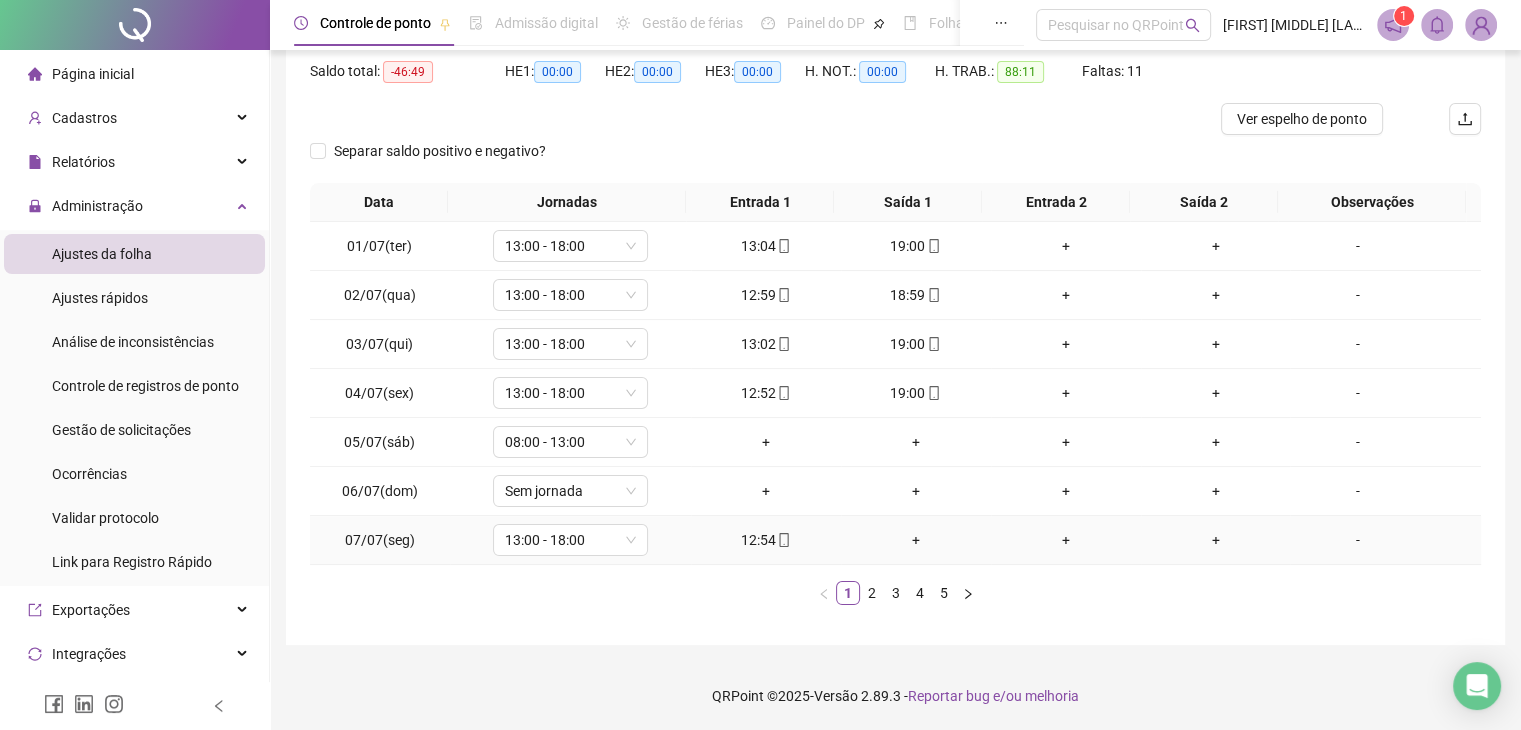 click on "+" at bounding box center (916, 540) 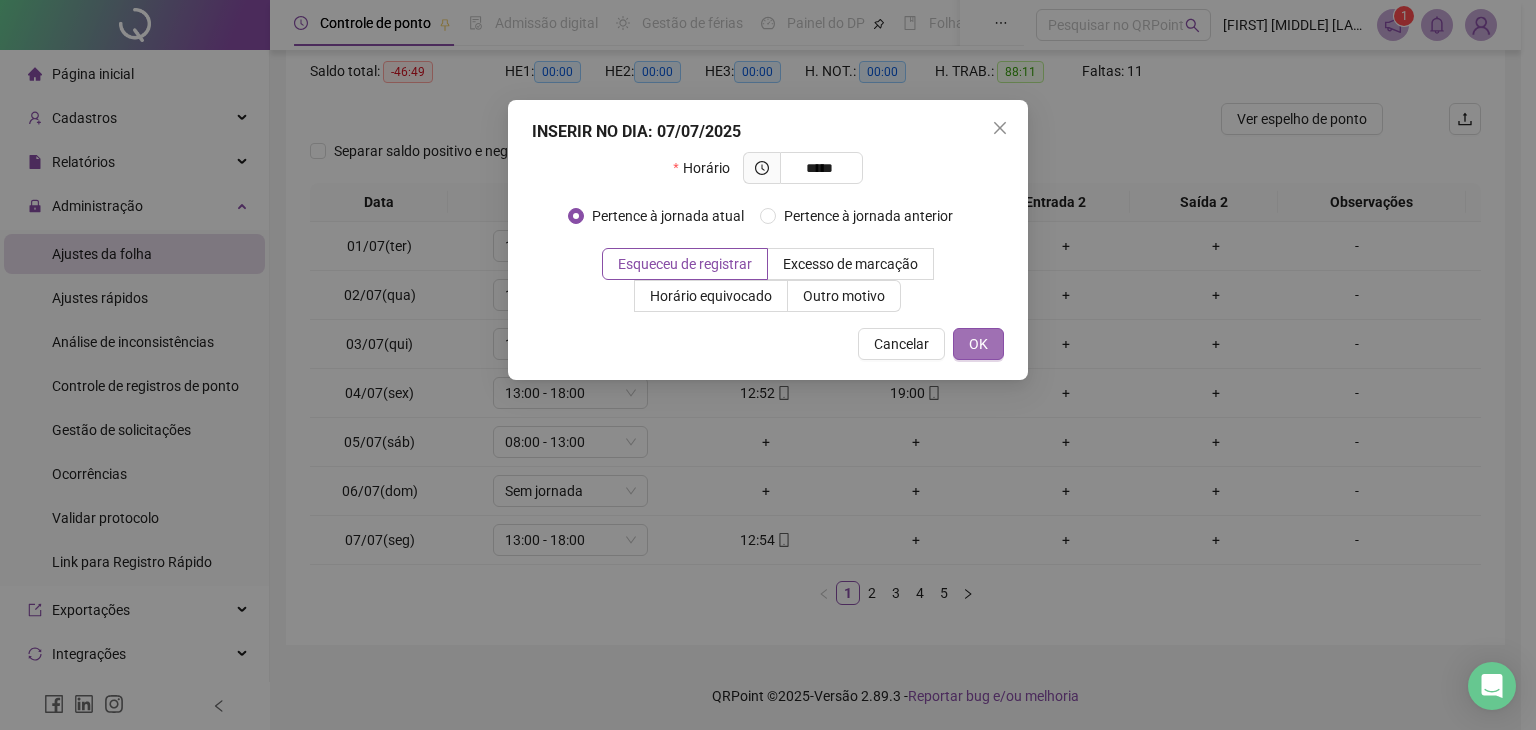 type on "*****" 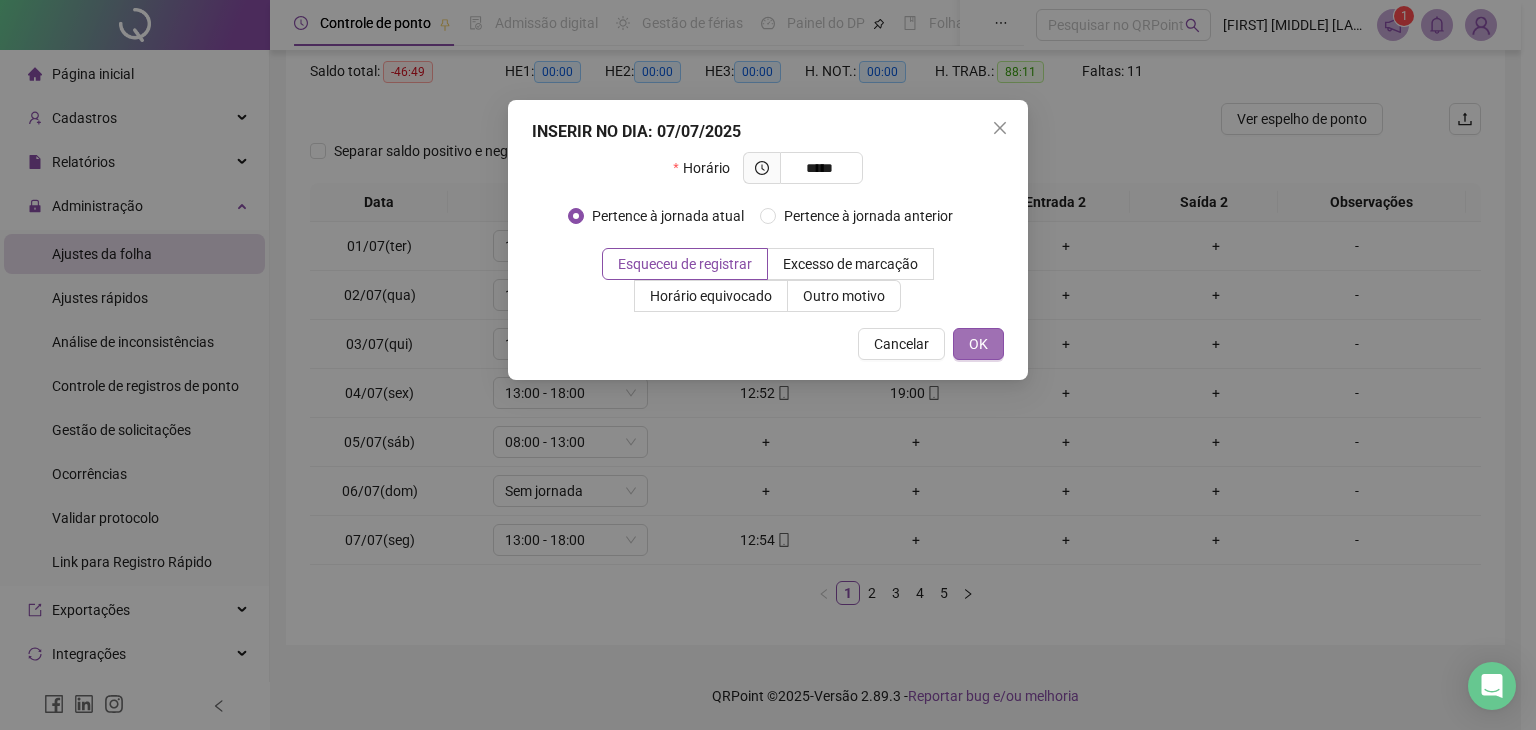 click on "OK" at bounding box center (978, 344) 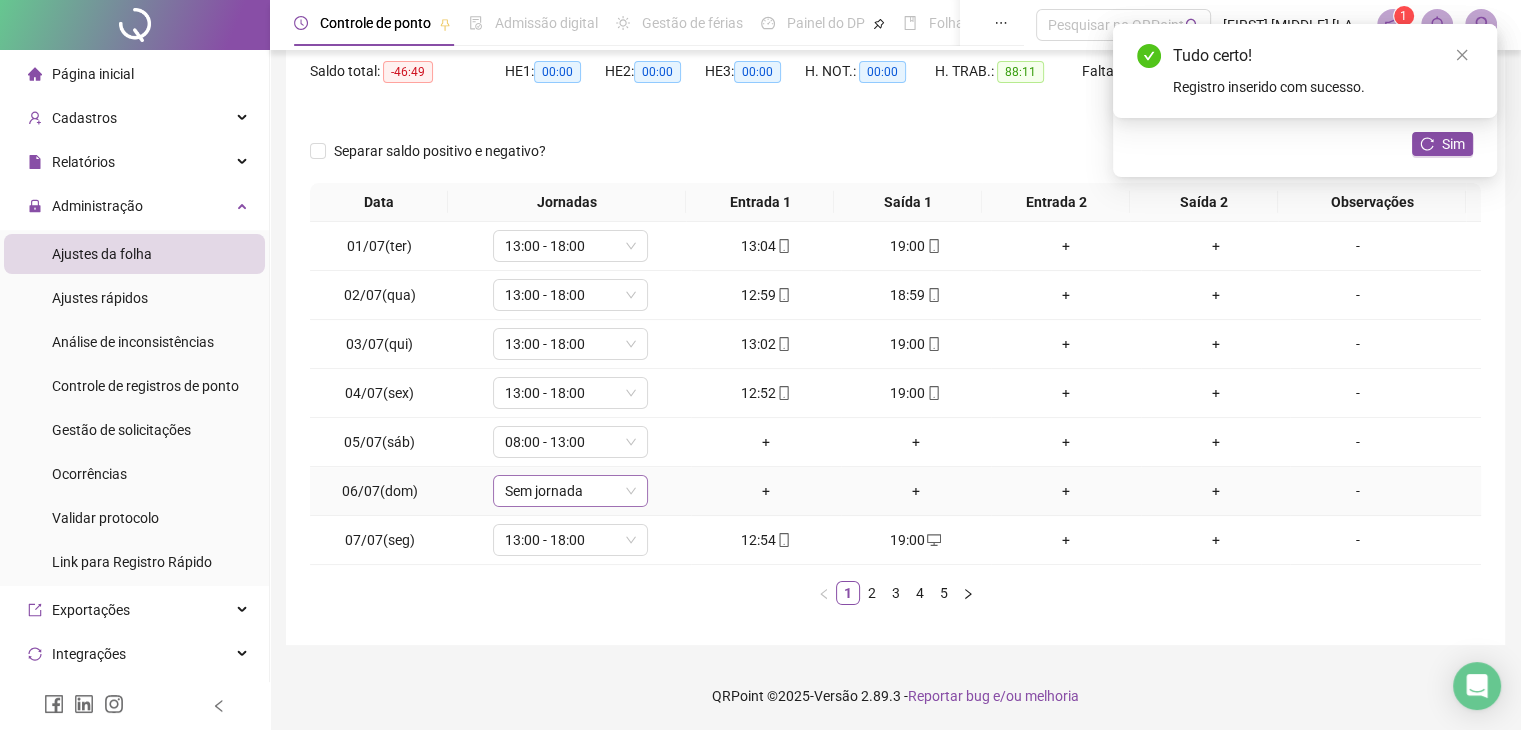 click on "Sem jornada" at bounding box center (570, 491) 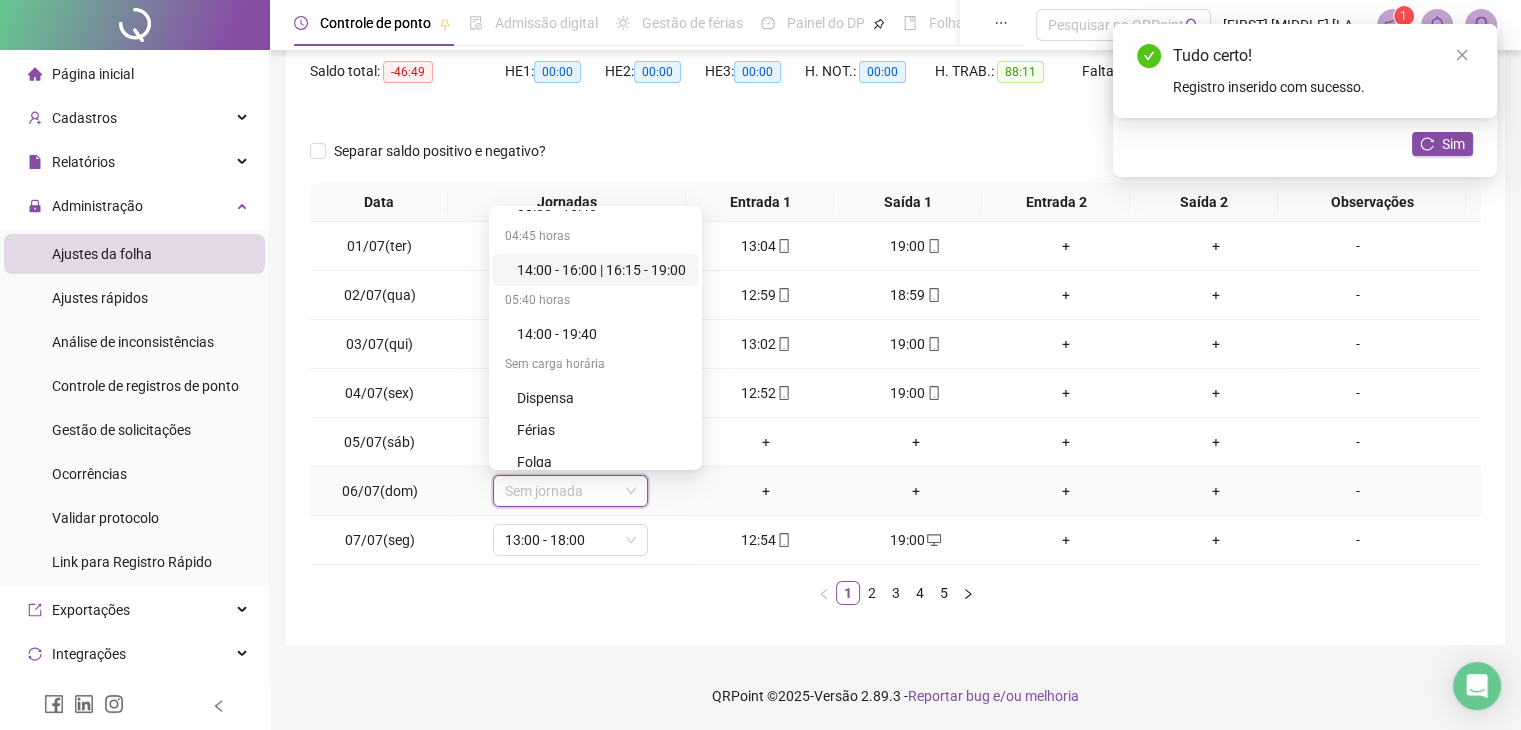 scroll, scrollTop: 576, scrollLeft: 0, axis: vertical 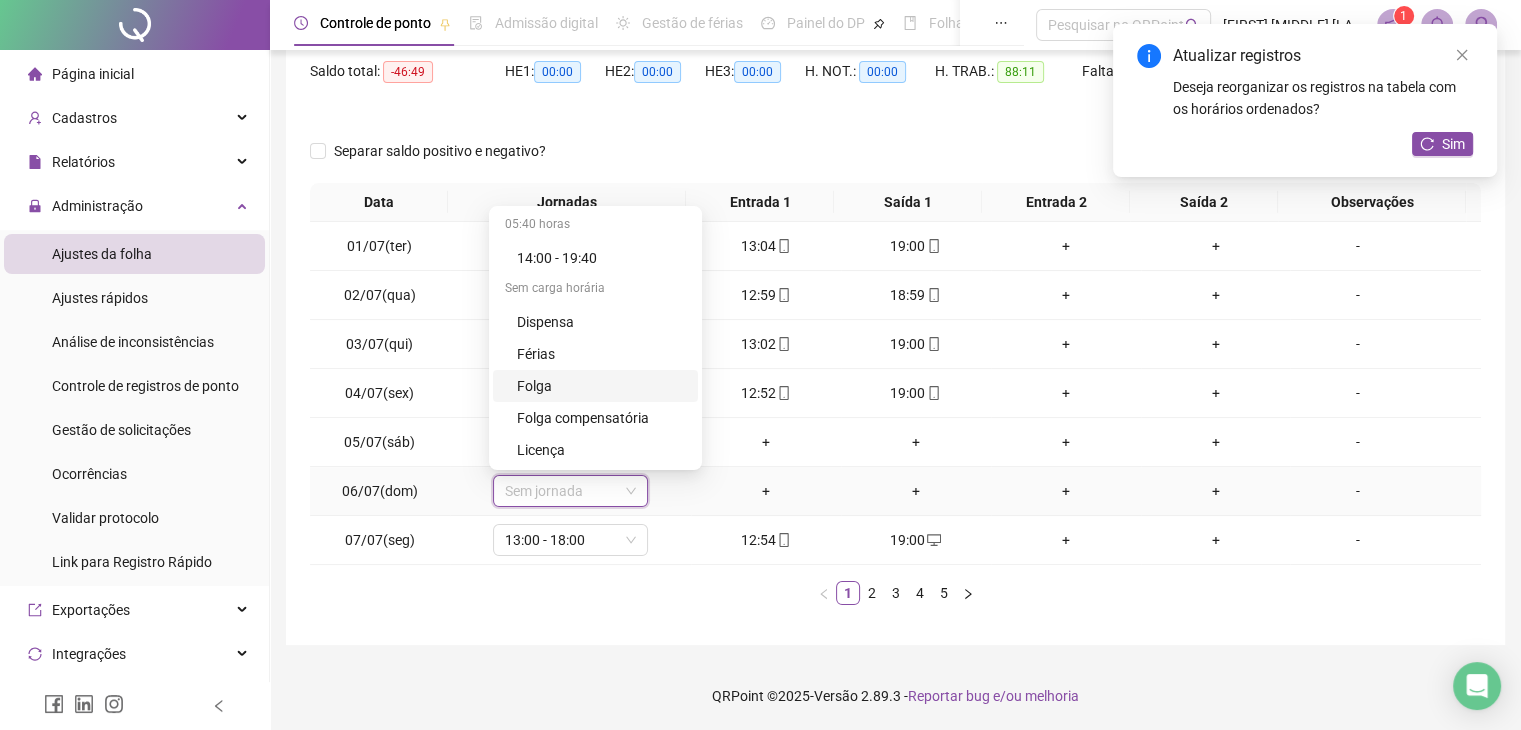 click on "Folga" at bounding box center [601, 386] 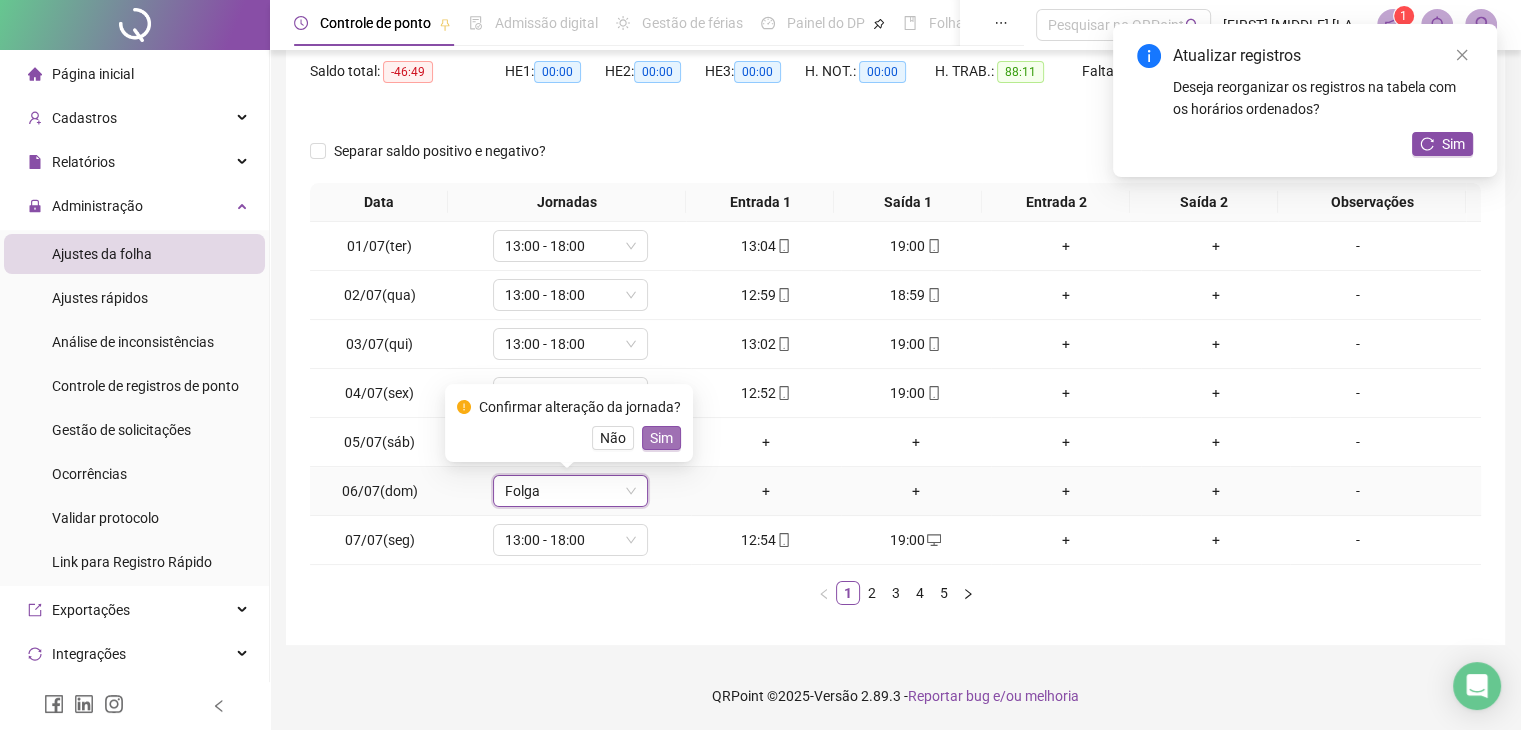 click on "Sim" at bounding box center [661, 438] 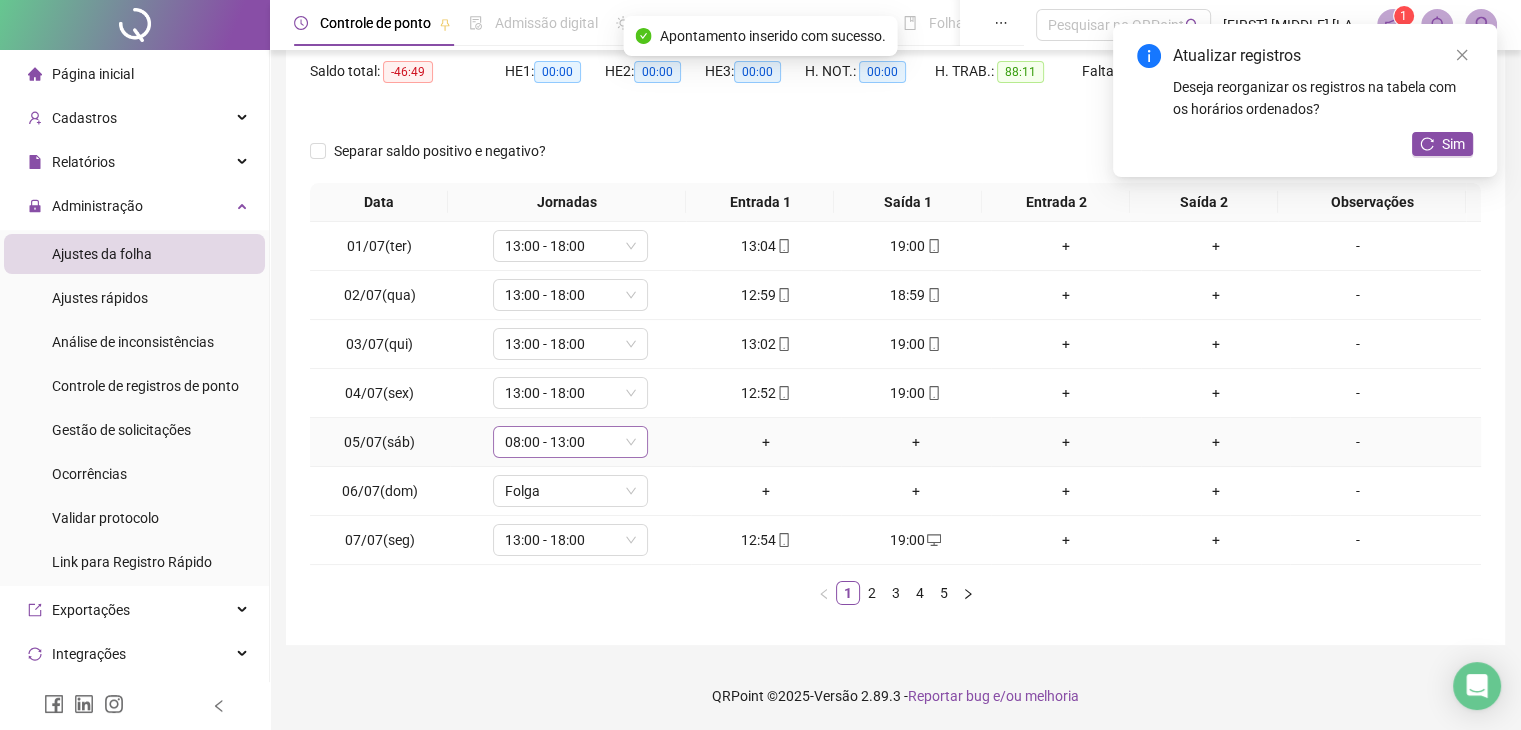 click on "08:00 - 13:00" at bounding box center [570, 442] 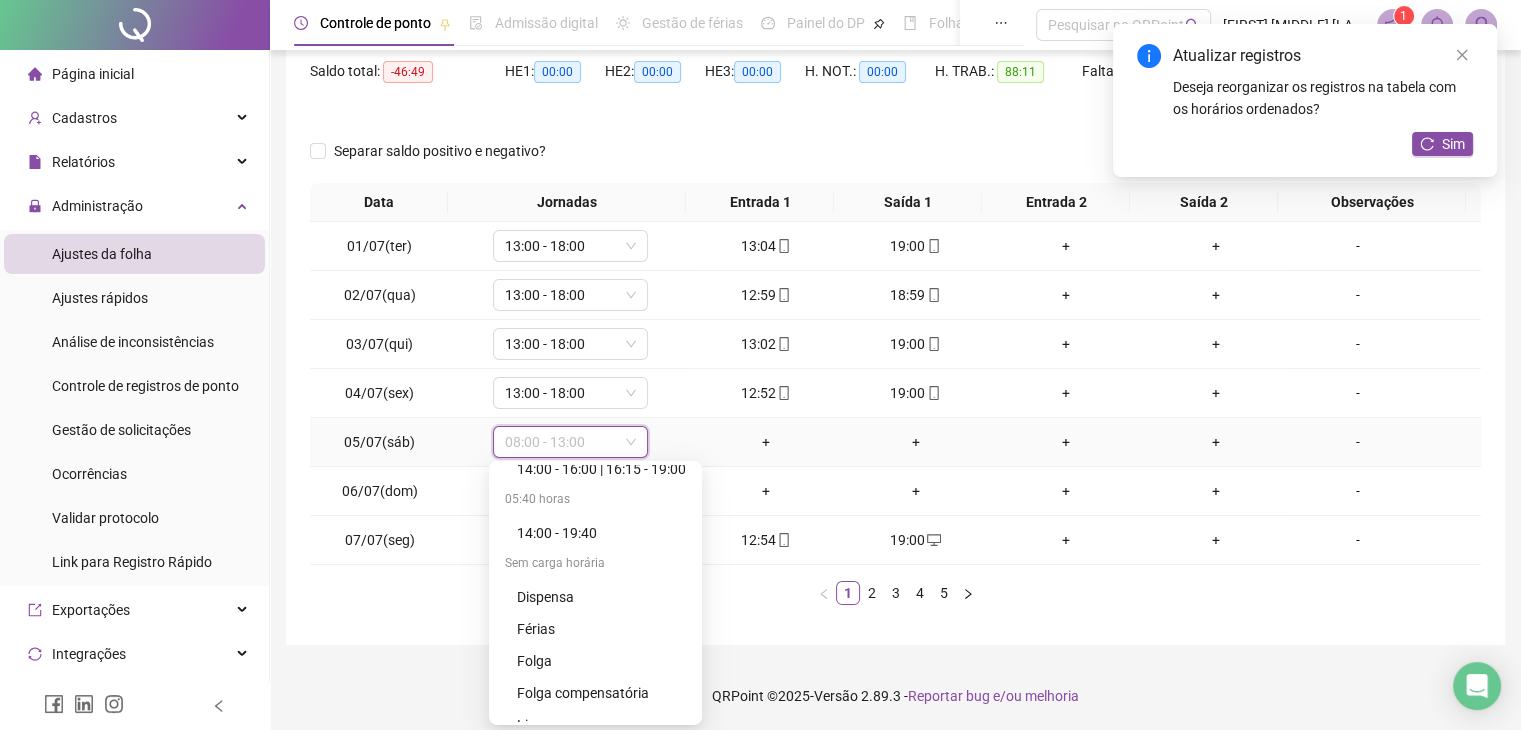 scroll, scrollTop: 576, scrollLeft: 0, axis: vertical 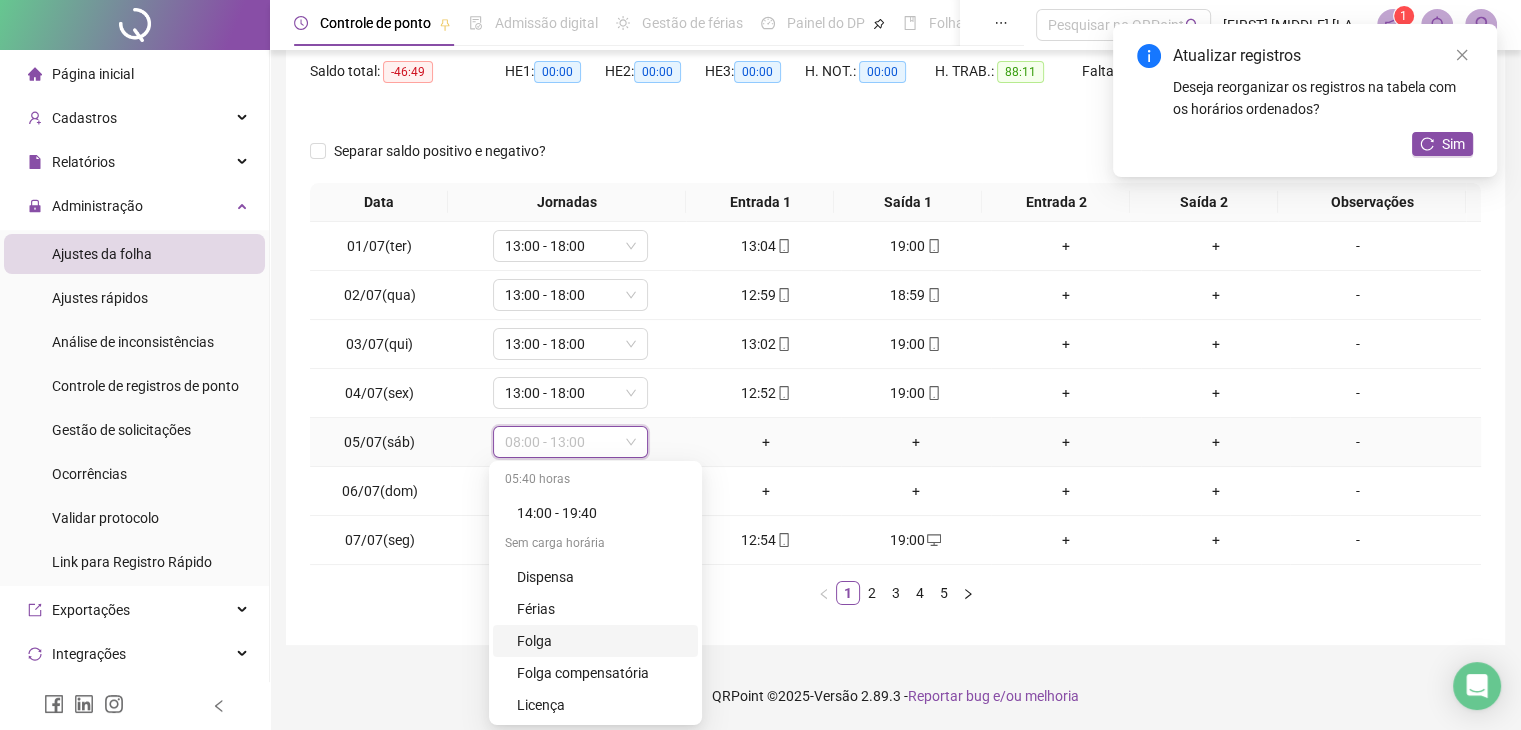 click on "Folga" at bounding box center (601, 641) 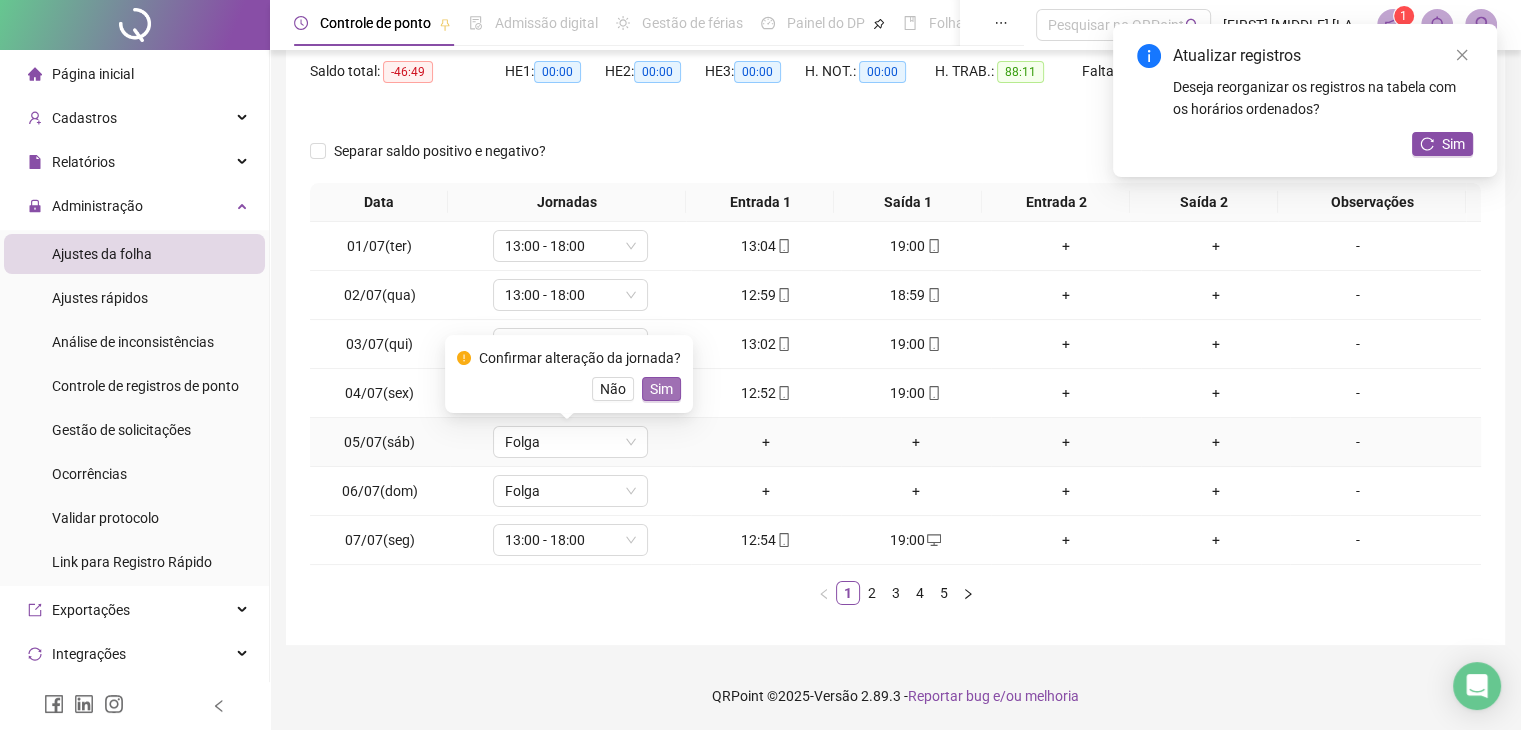 click on "Sim" at bounding box center [661, 389] 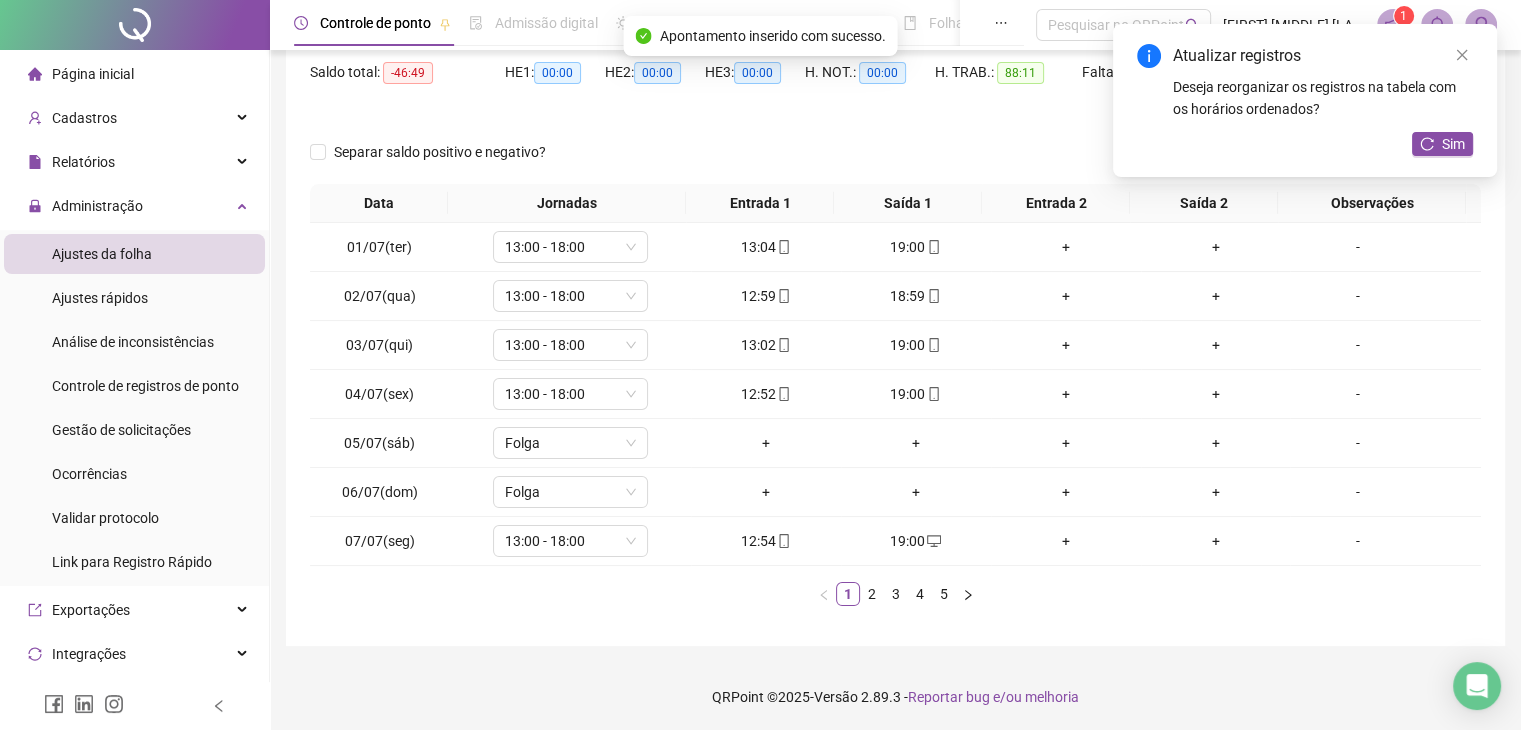 scroll, scrollTop: 207, scrollLeft: 0, axis: vertical 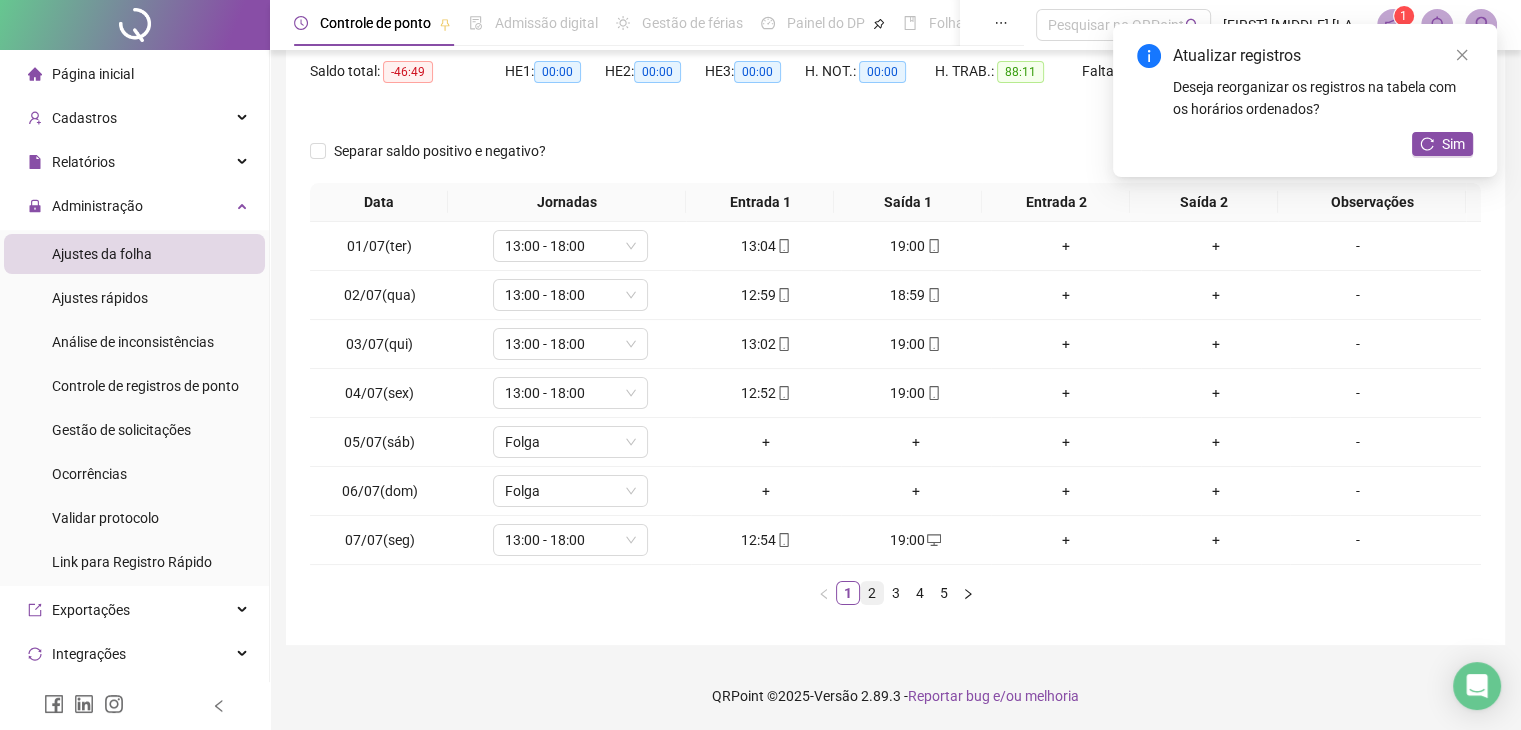 click on "2" at bounding box center (872, 593) 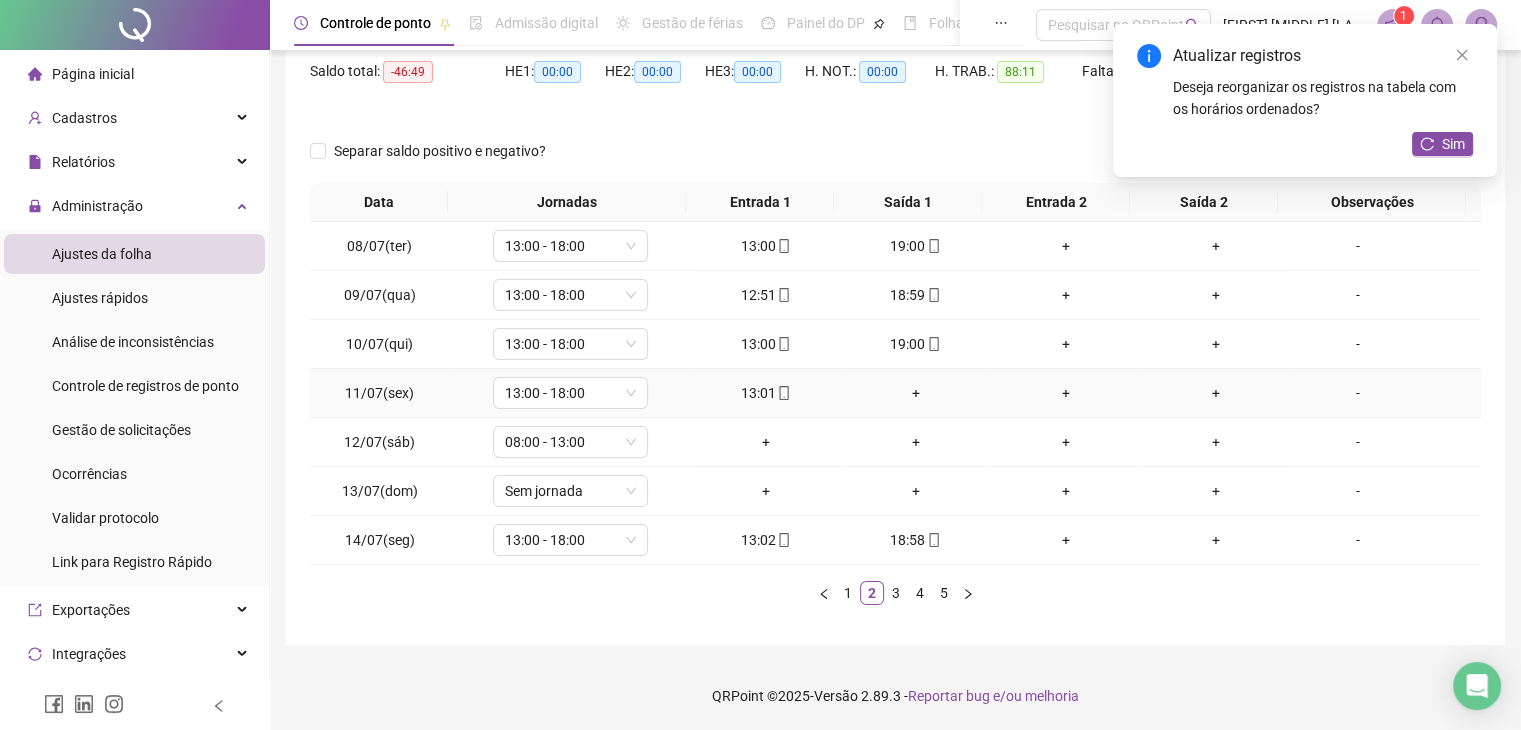 click on "+" at bounding box center (916, 393) 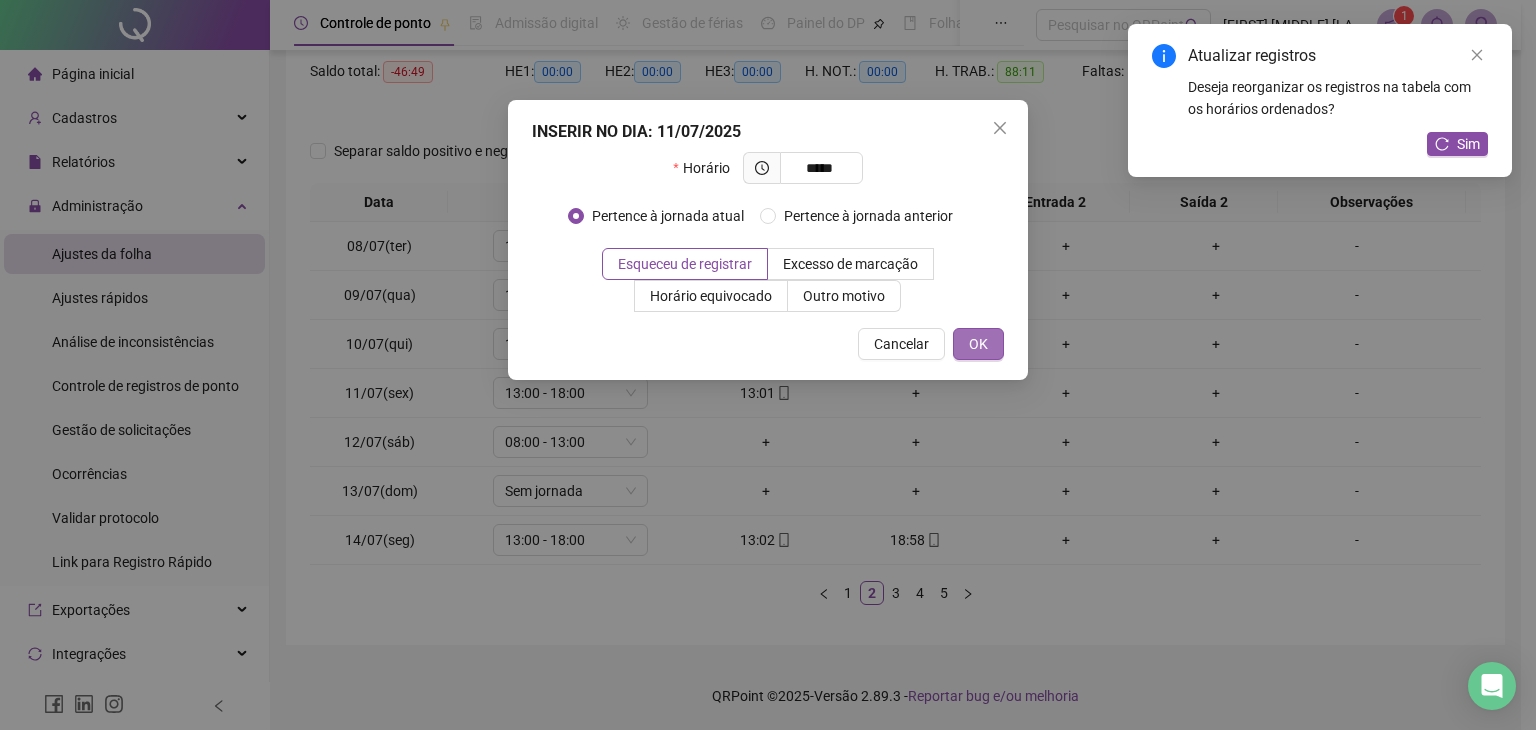 type on "*****" 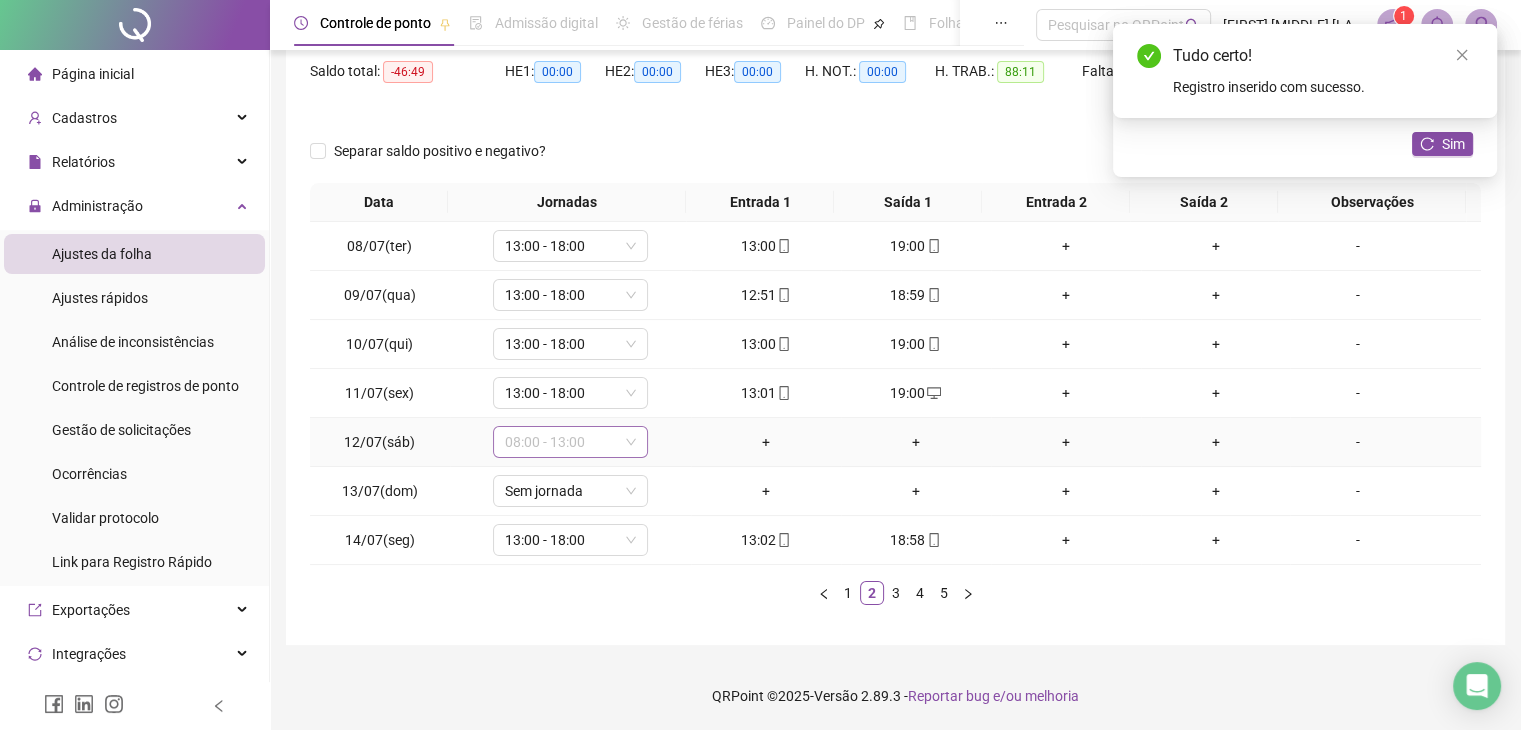 click on "08:00 - 13:00" at bounding box center [570, 442] 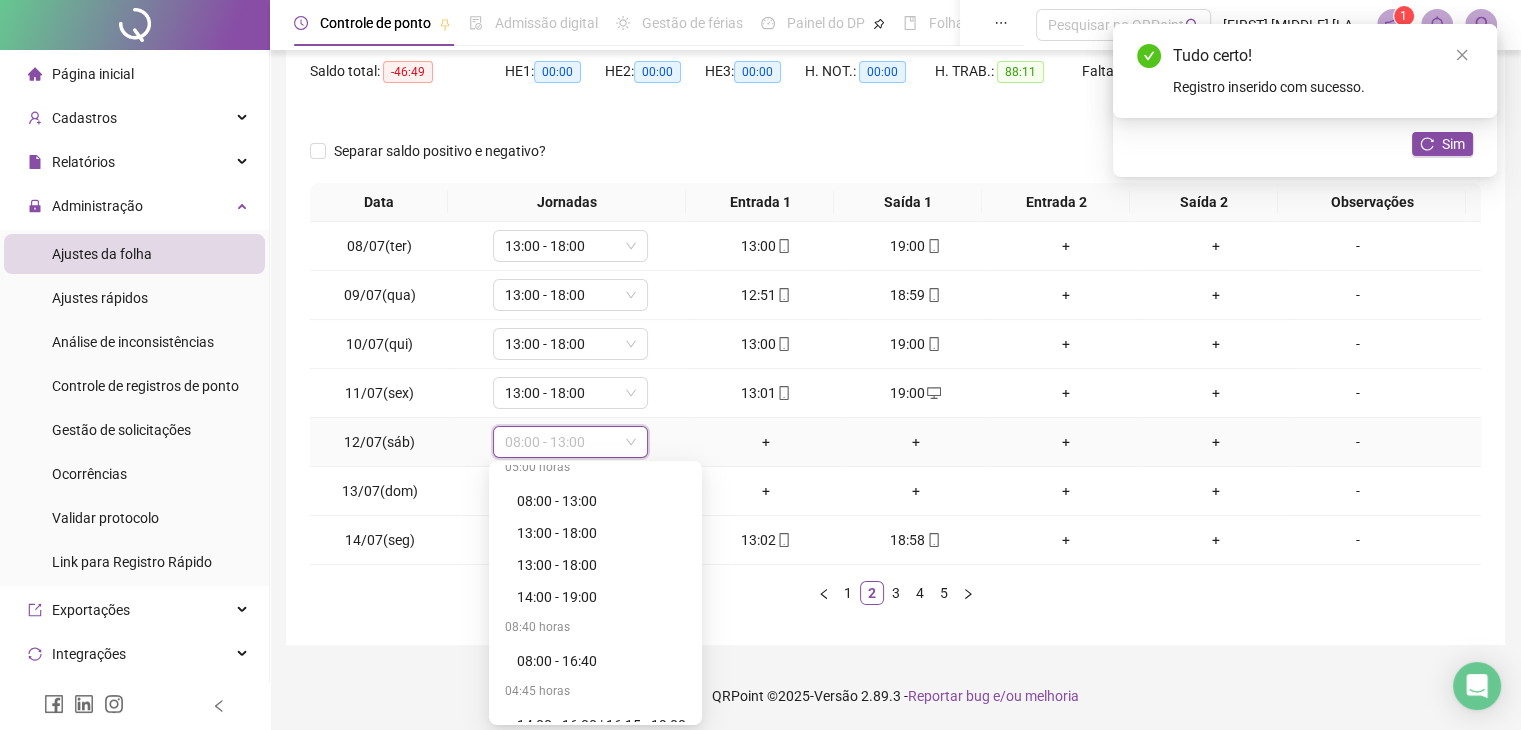 scroll, scrollTop: 576, scrollLeft: 0, axis: vertical 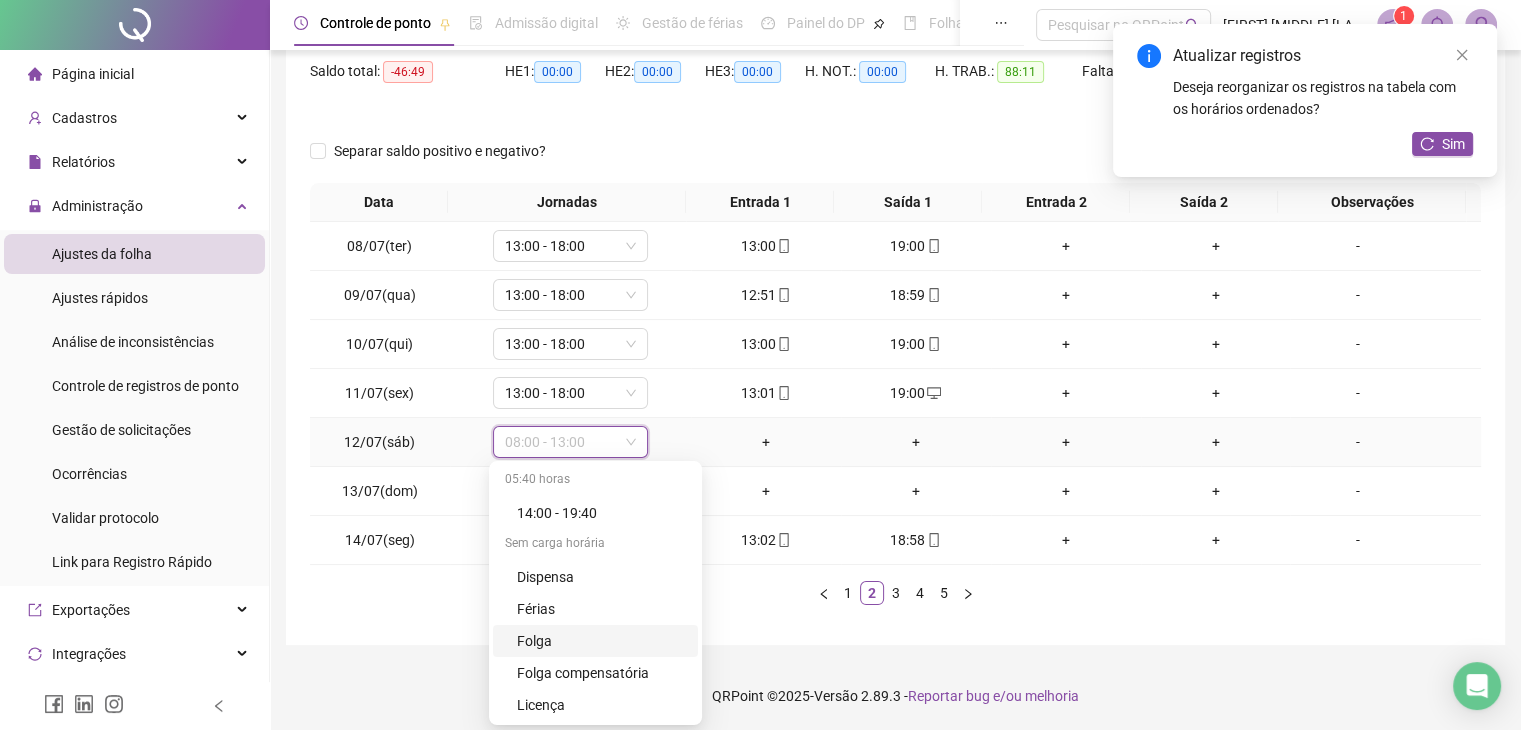 click on "Folga" at bounding box center (601, 641) 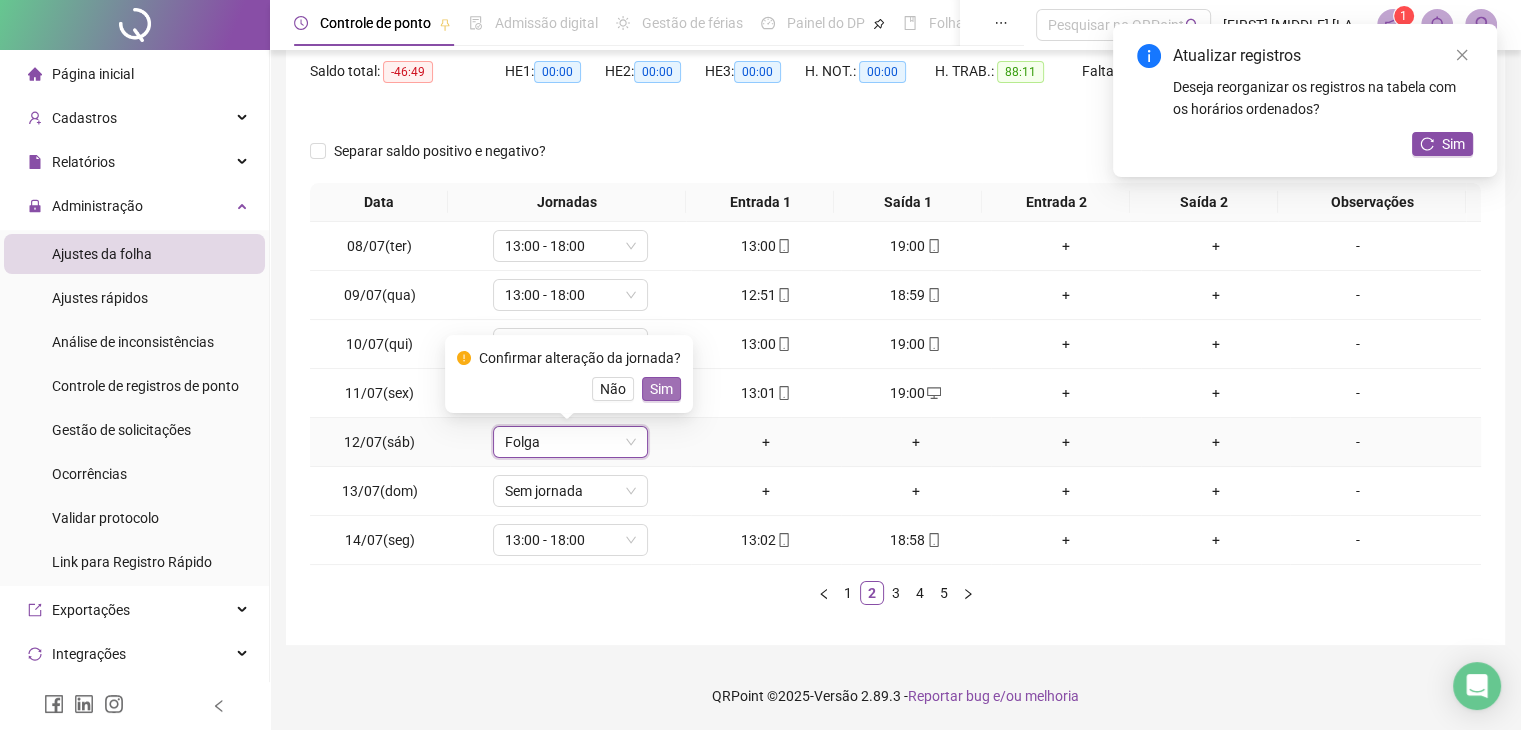 click on "Sim" at bounding box center [661, 389] 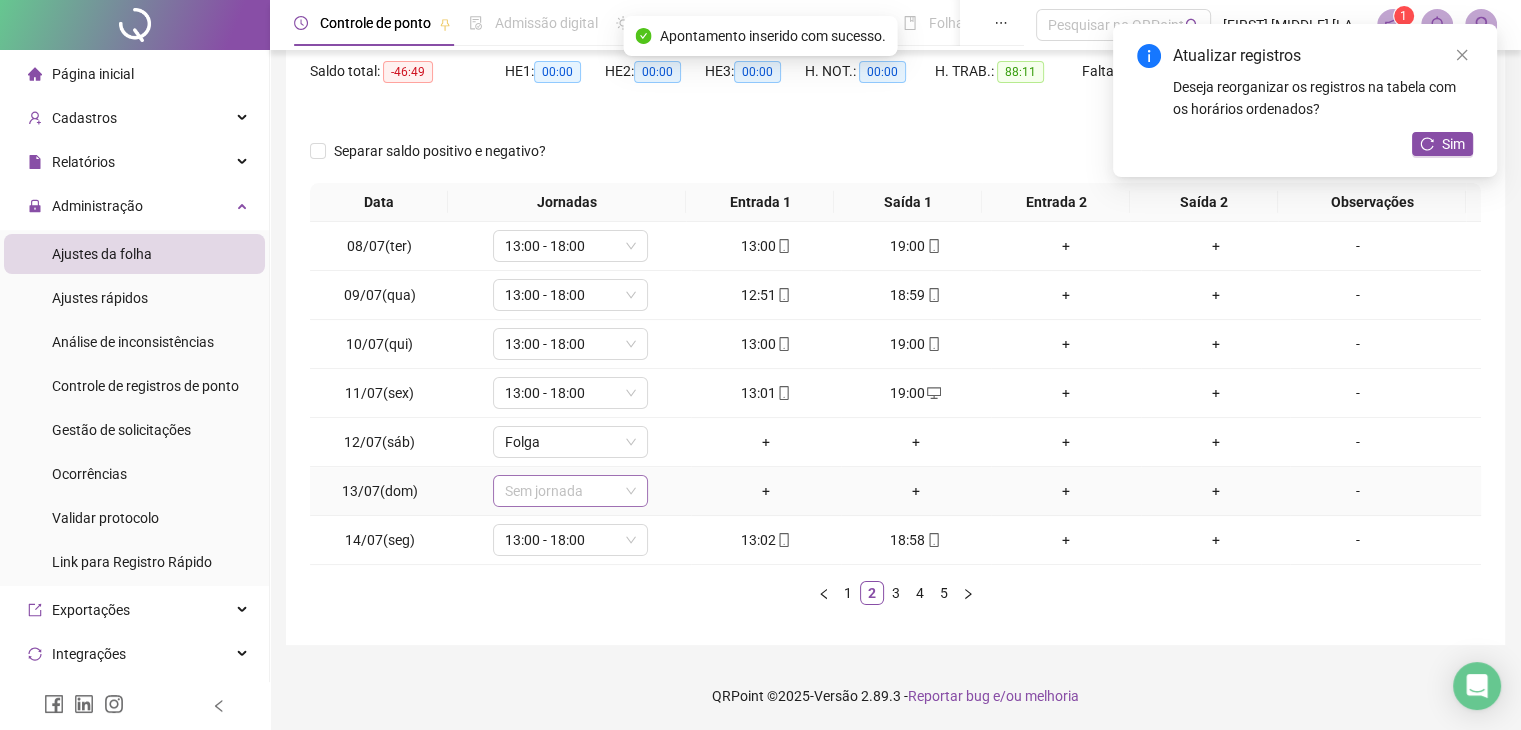 click on "Sem jornada" at bounding box center [570, 491] 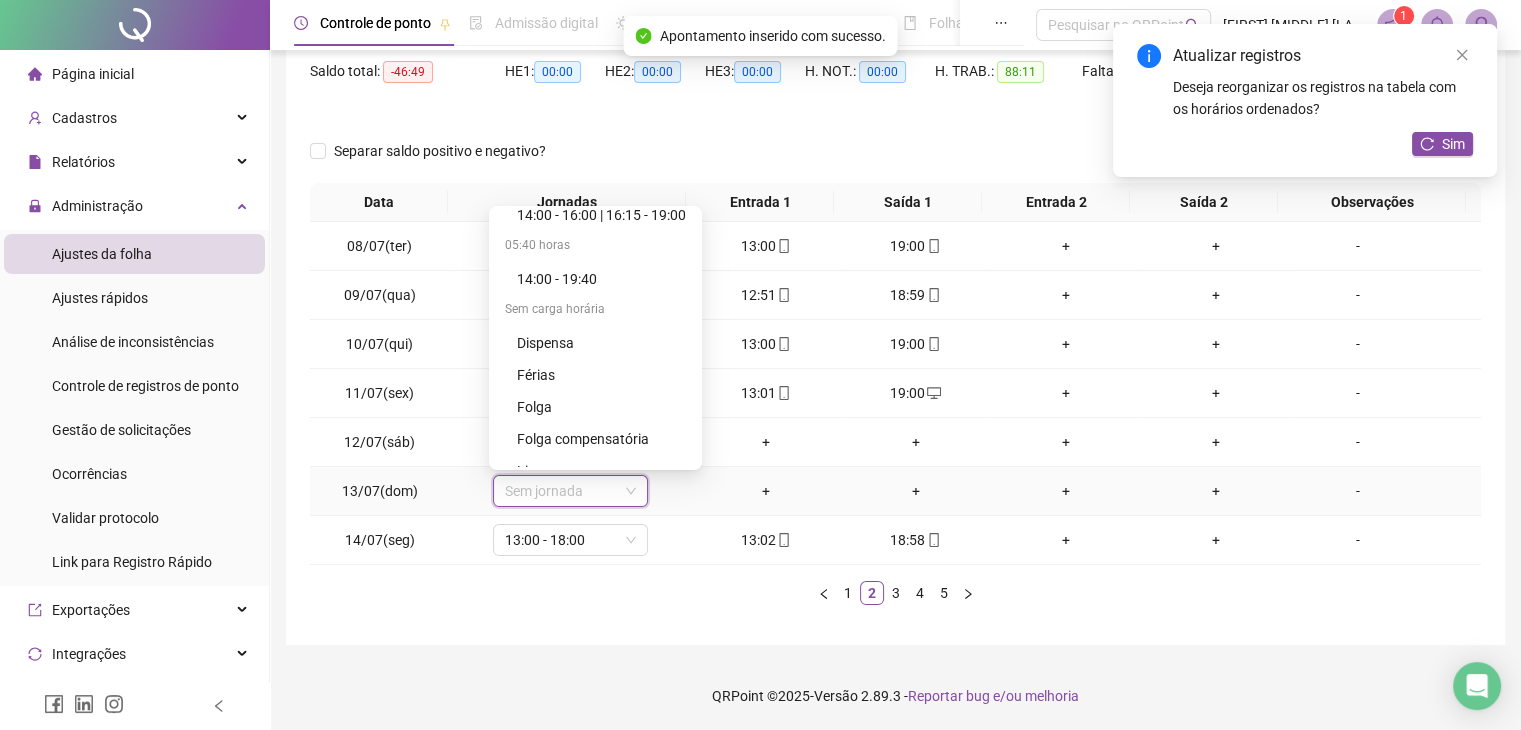 scroll, scrollTop: 576, scrollLeft: 0, axis: vertical 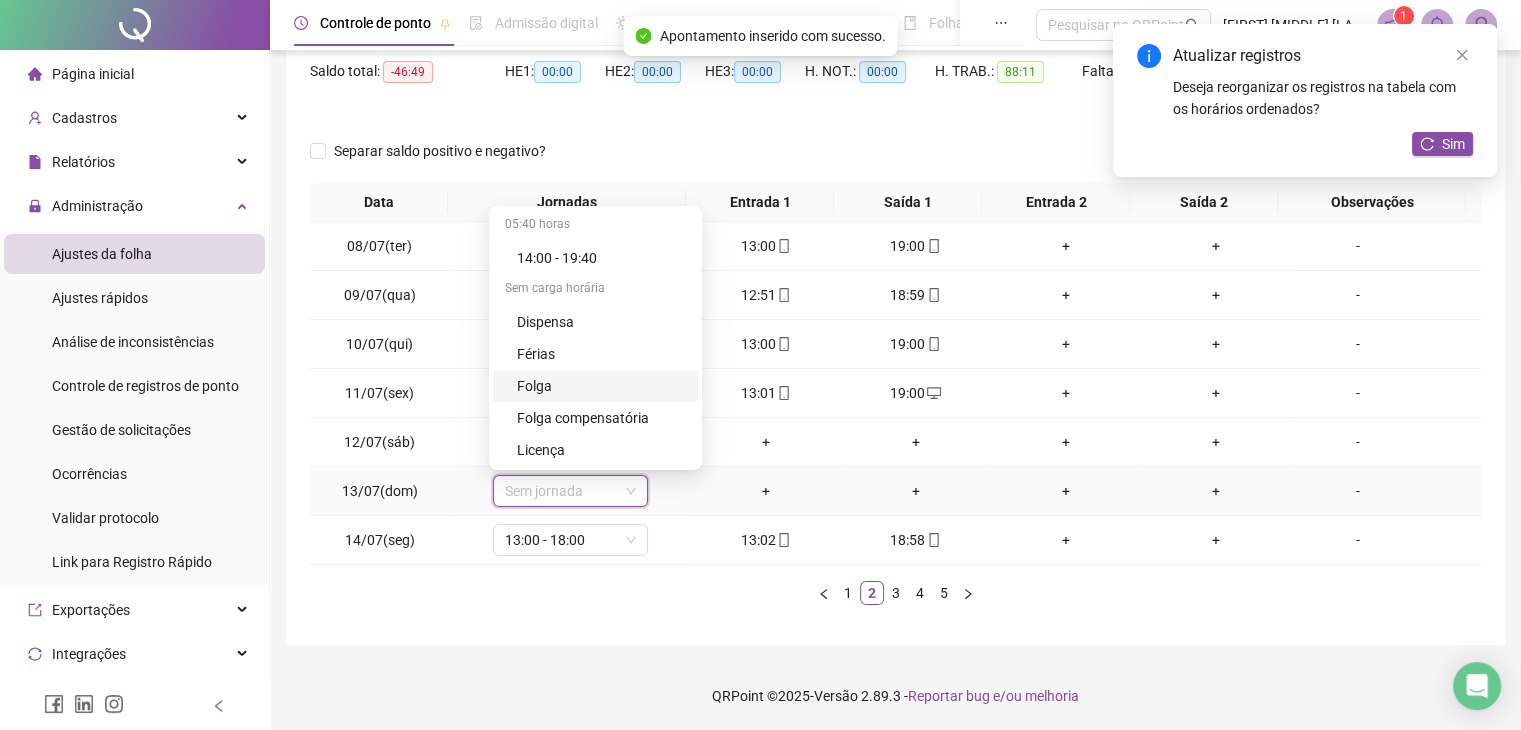 click on "Folga" at bounding box center [601, 386] 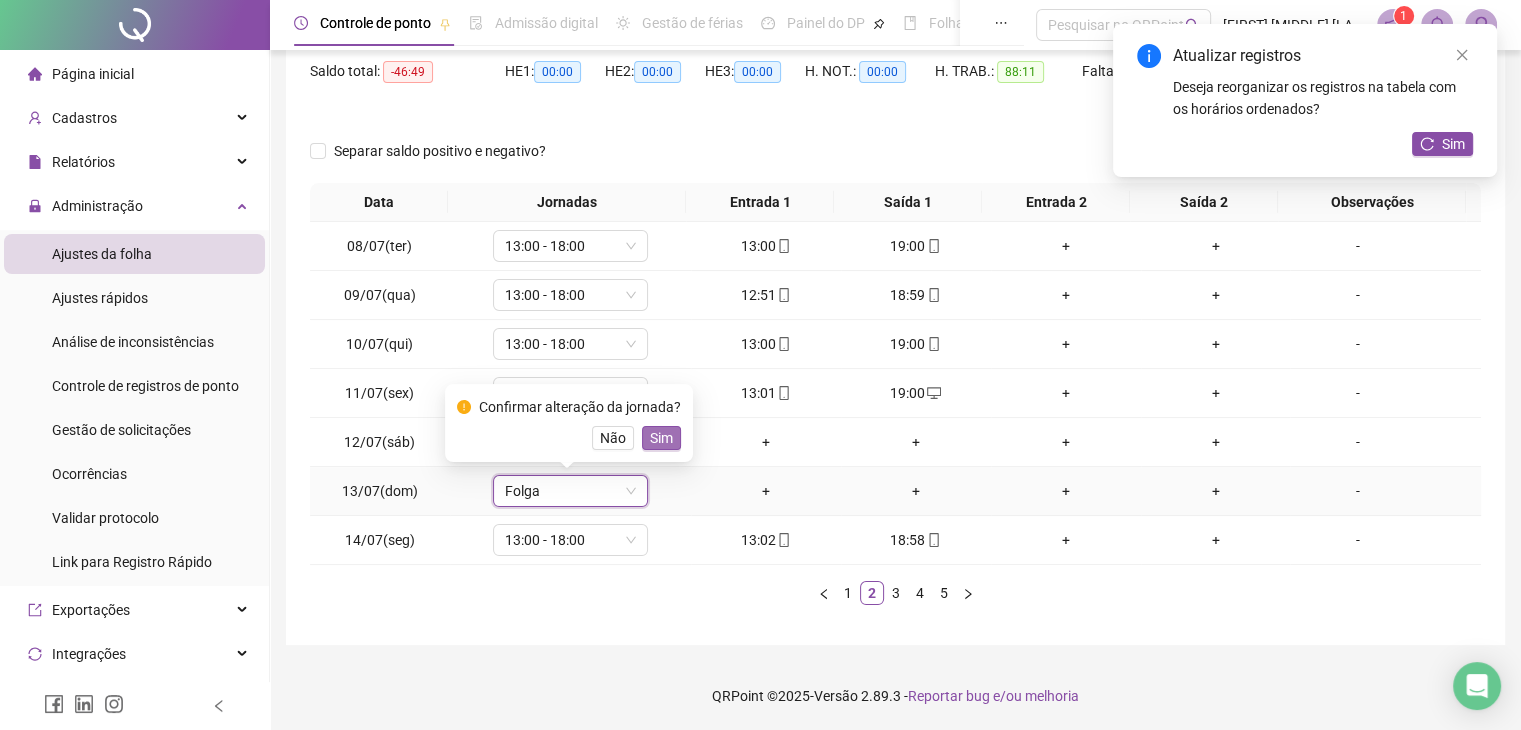 click on "Sim" at bounding box center [661, 438] 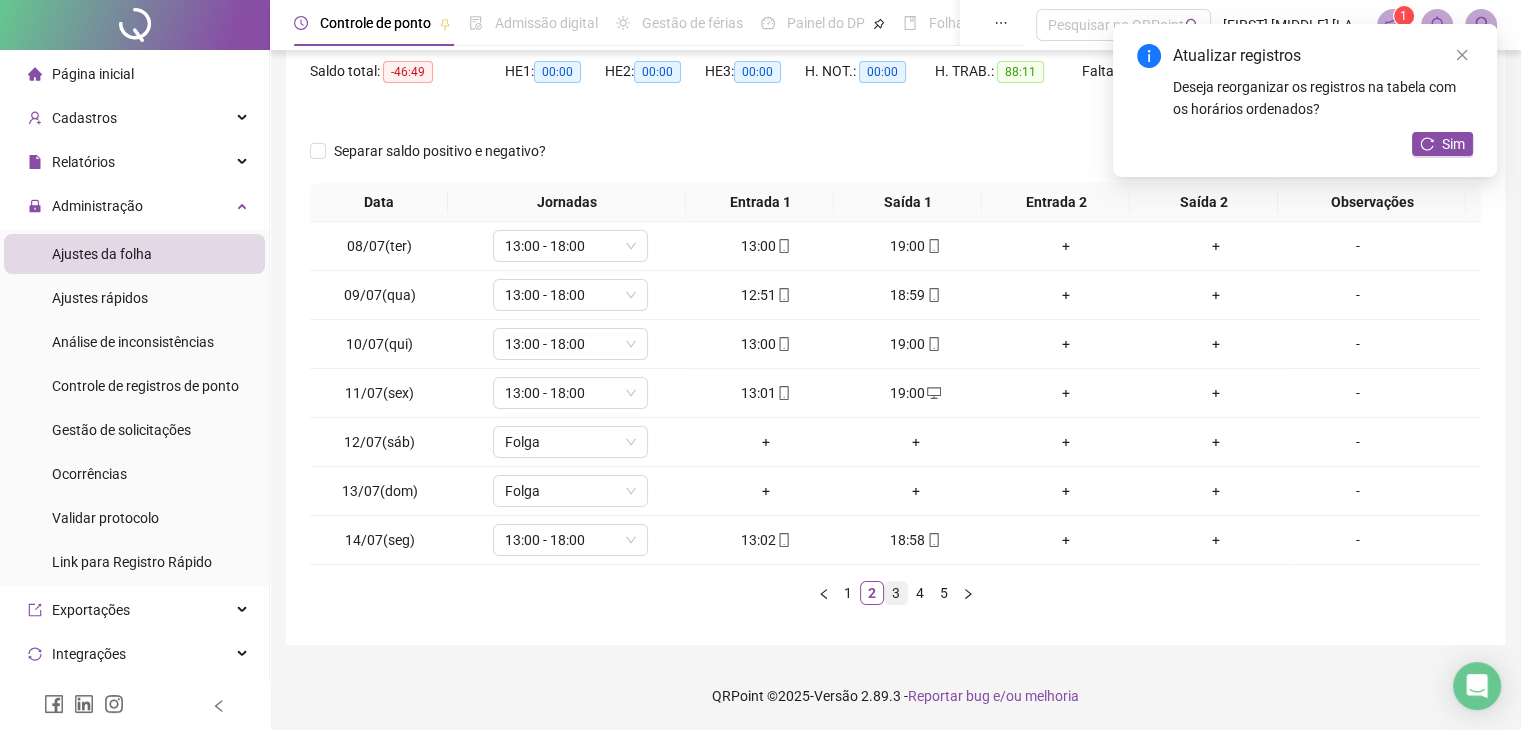 click on "3" at bounding box center [896, 593] 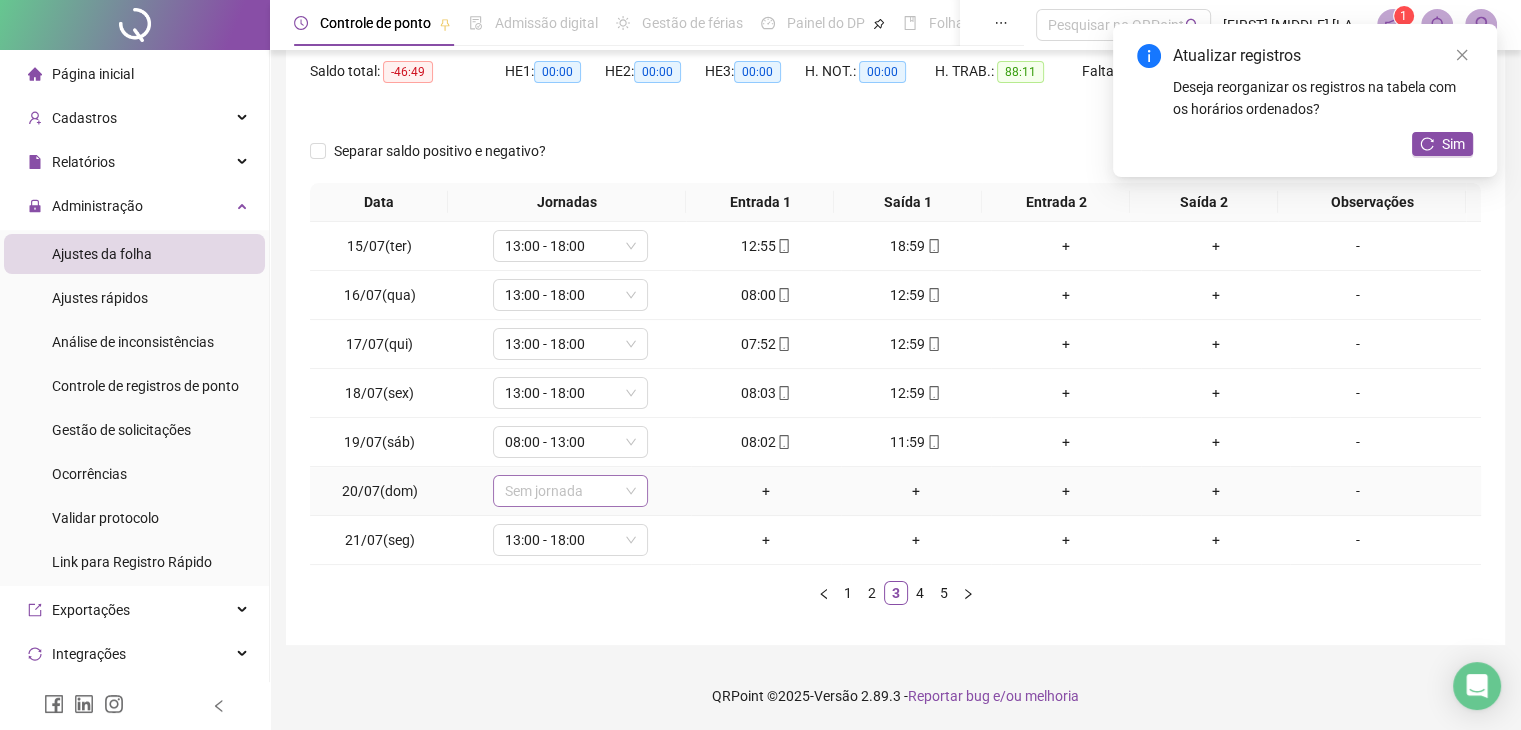 click on "Sem jornada" at bounding box center [570, 491] 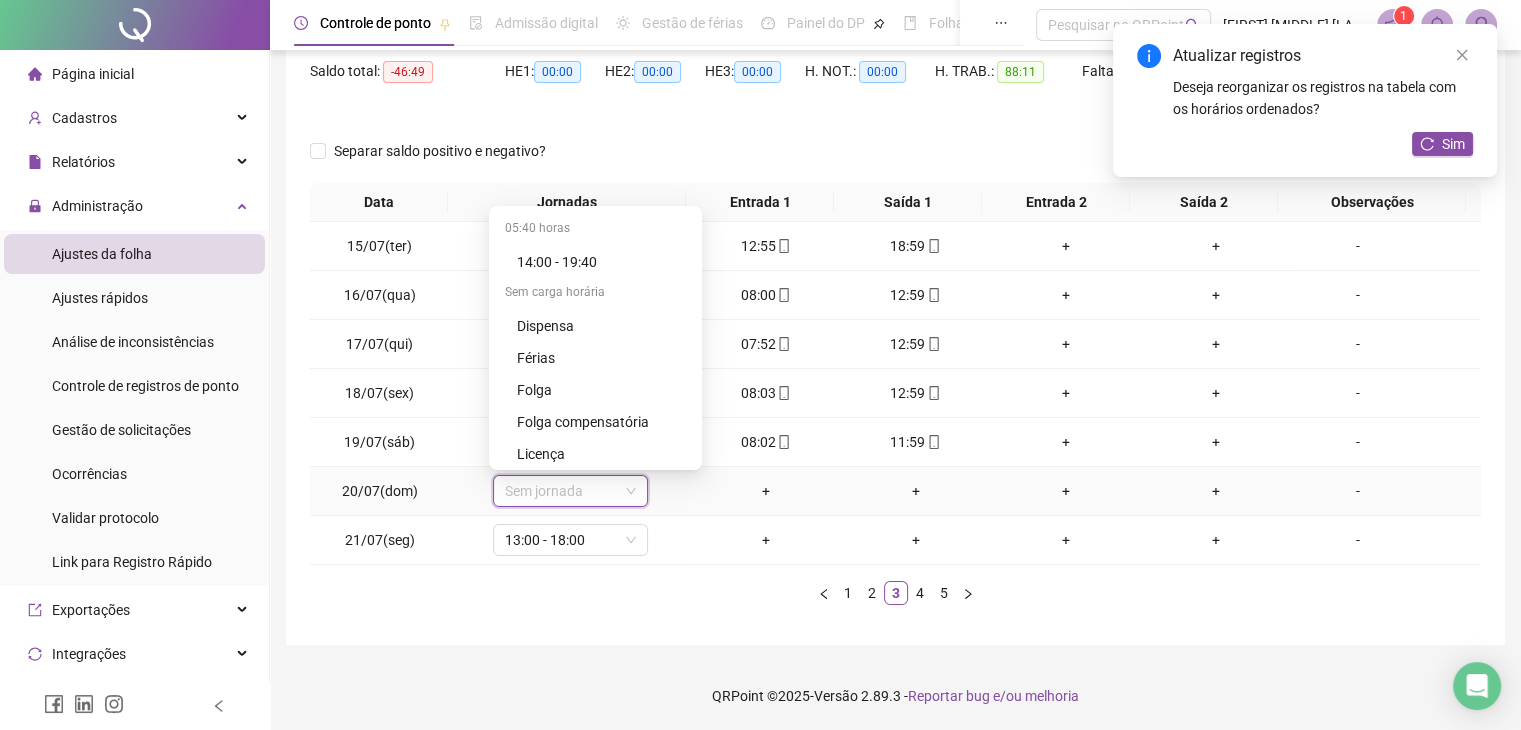 scroll, scrollTop: 576, scrollLeft: 0, axis: vertical 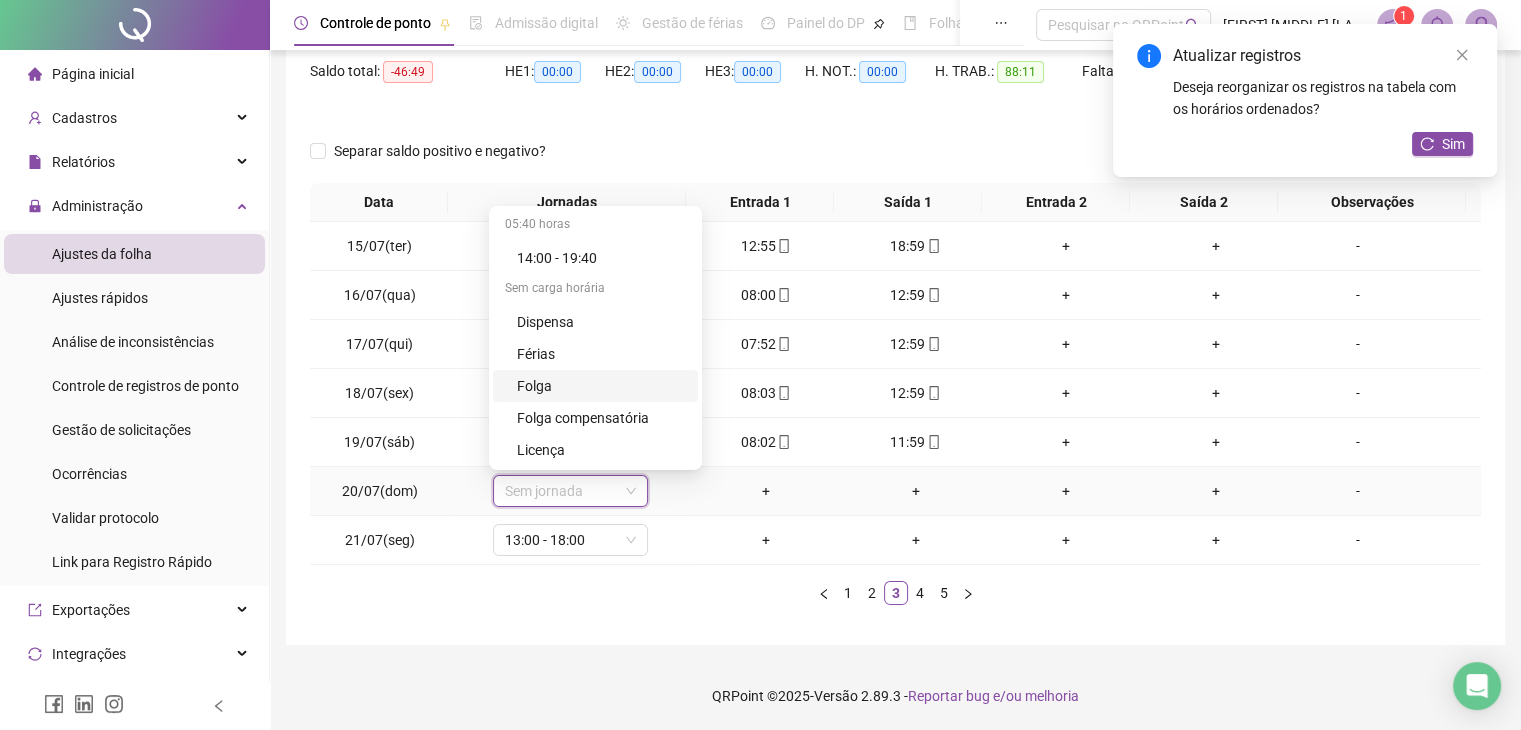 click on "Folga" at bounding box center (601, 386) 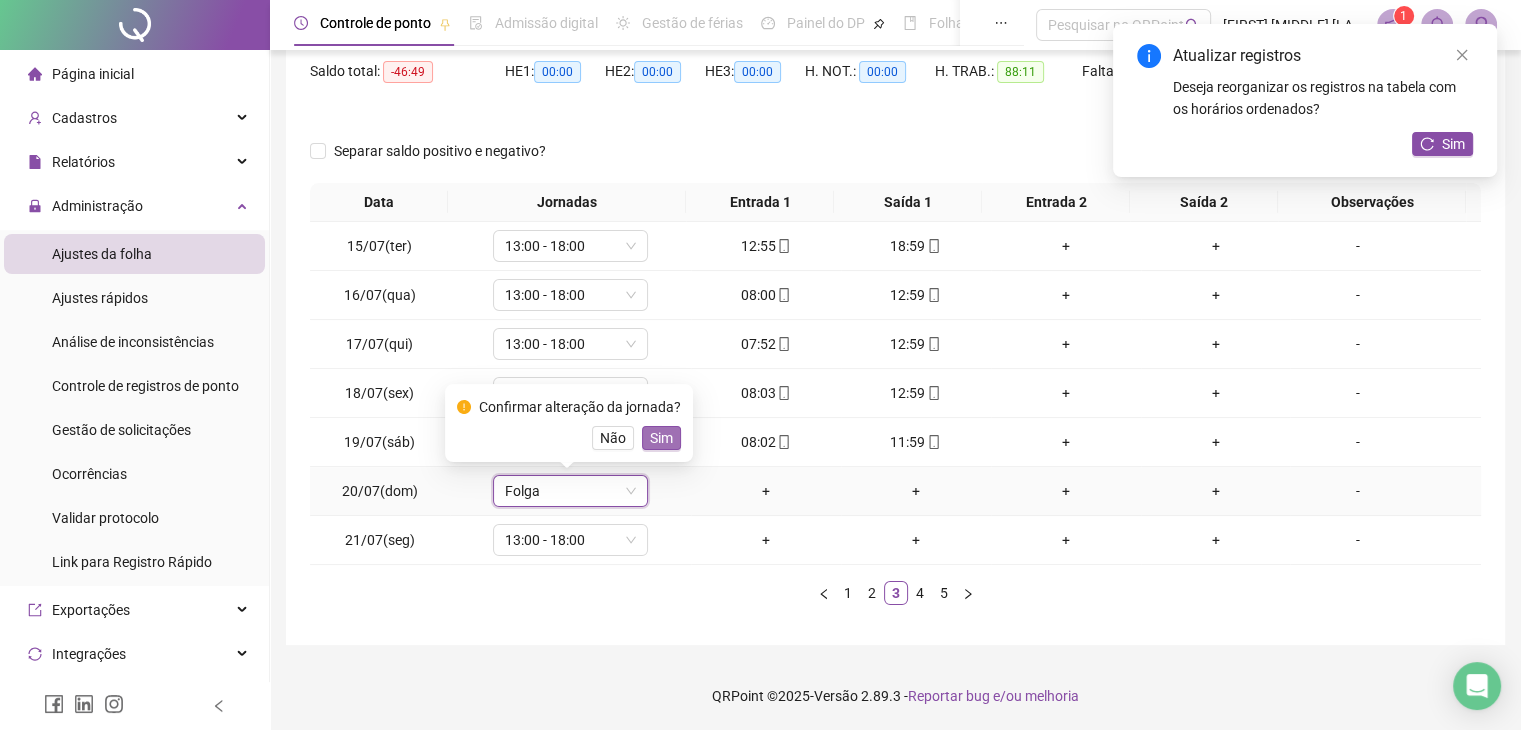 click on "Sim" at bounding box center (661, 438) 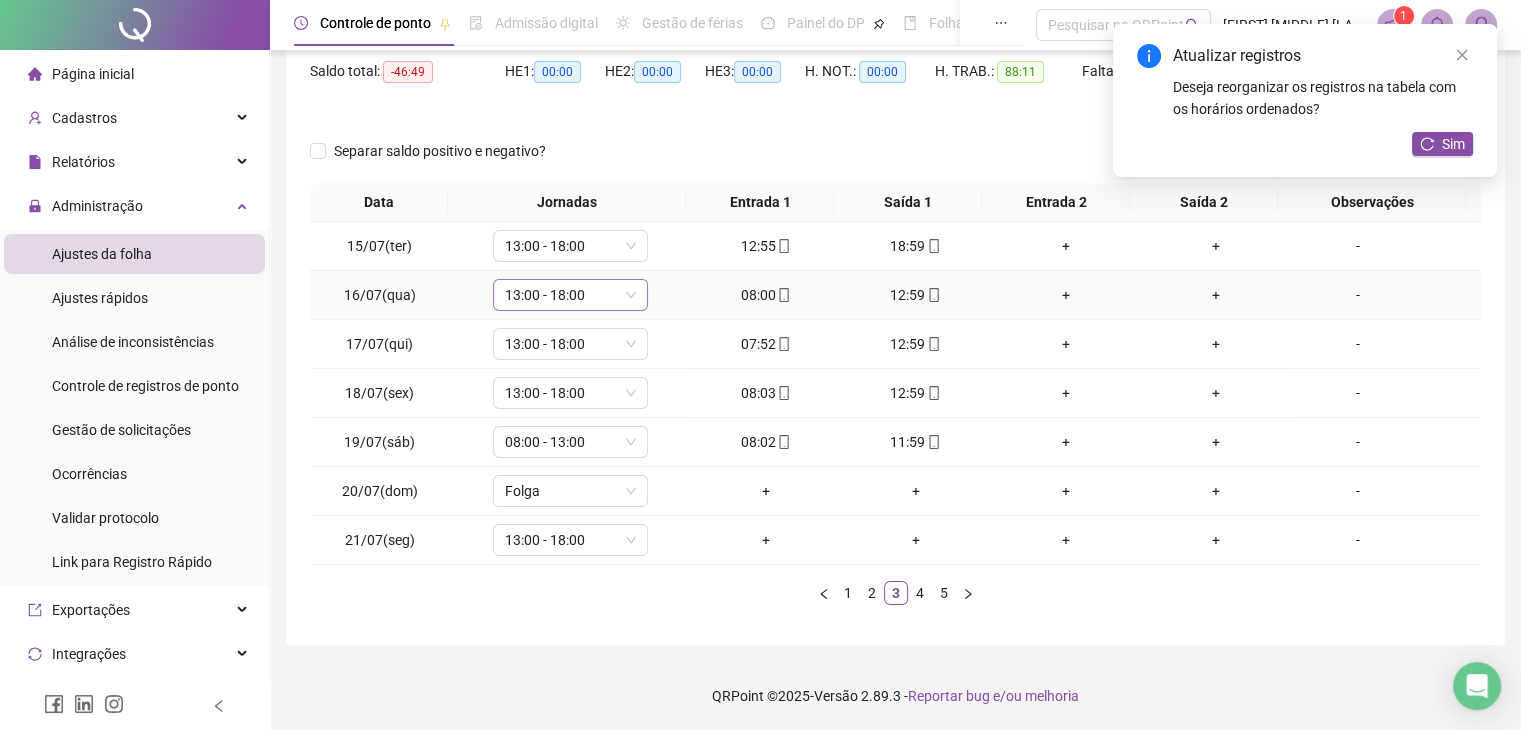 click on "13:00 - 18:00" at bounding box center (570, 295) 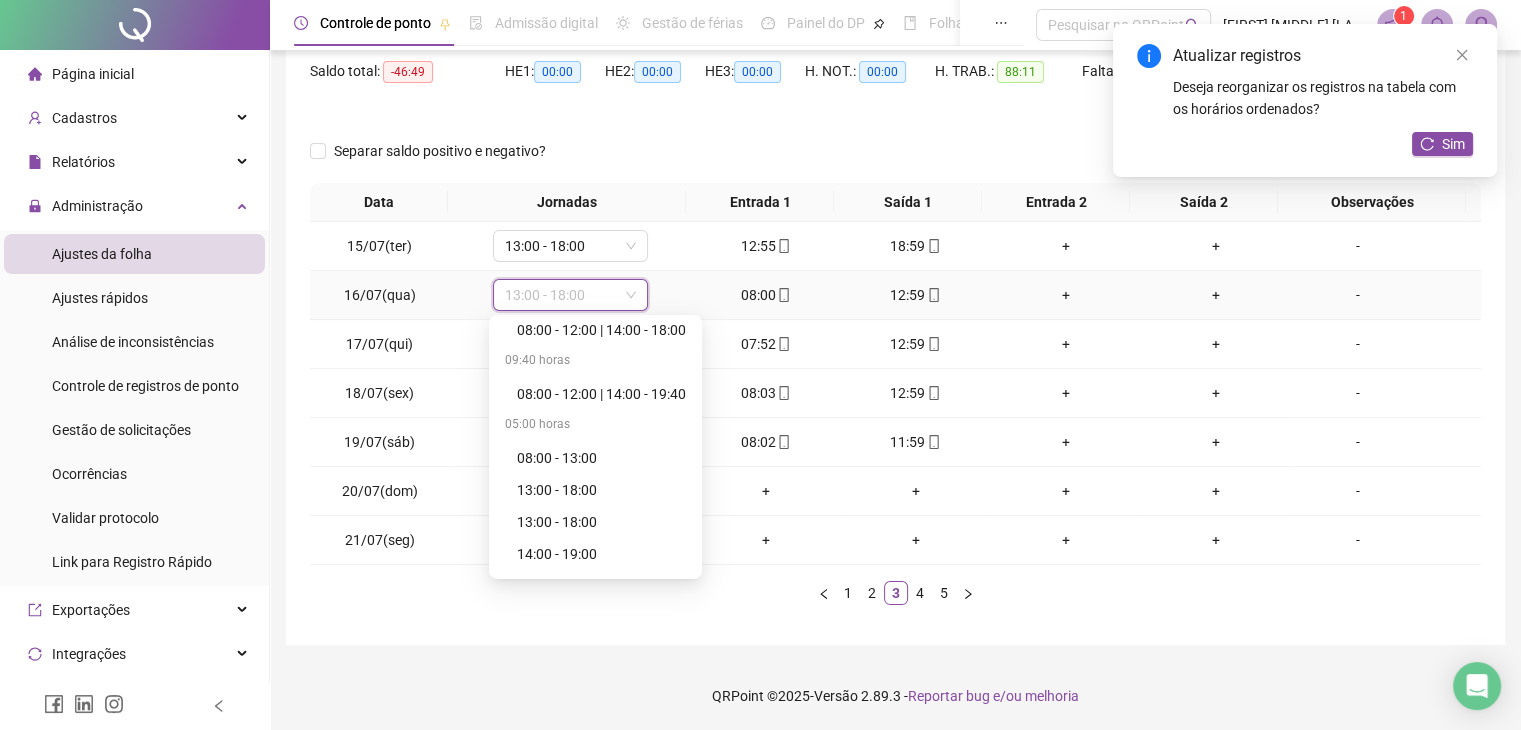 scroll, scrollTop: 200, scrollLeft: 0, axis: vertical 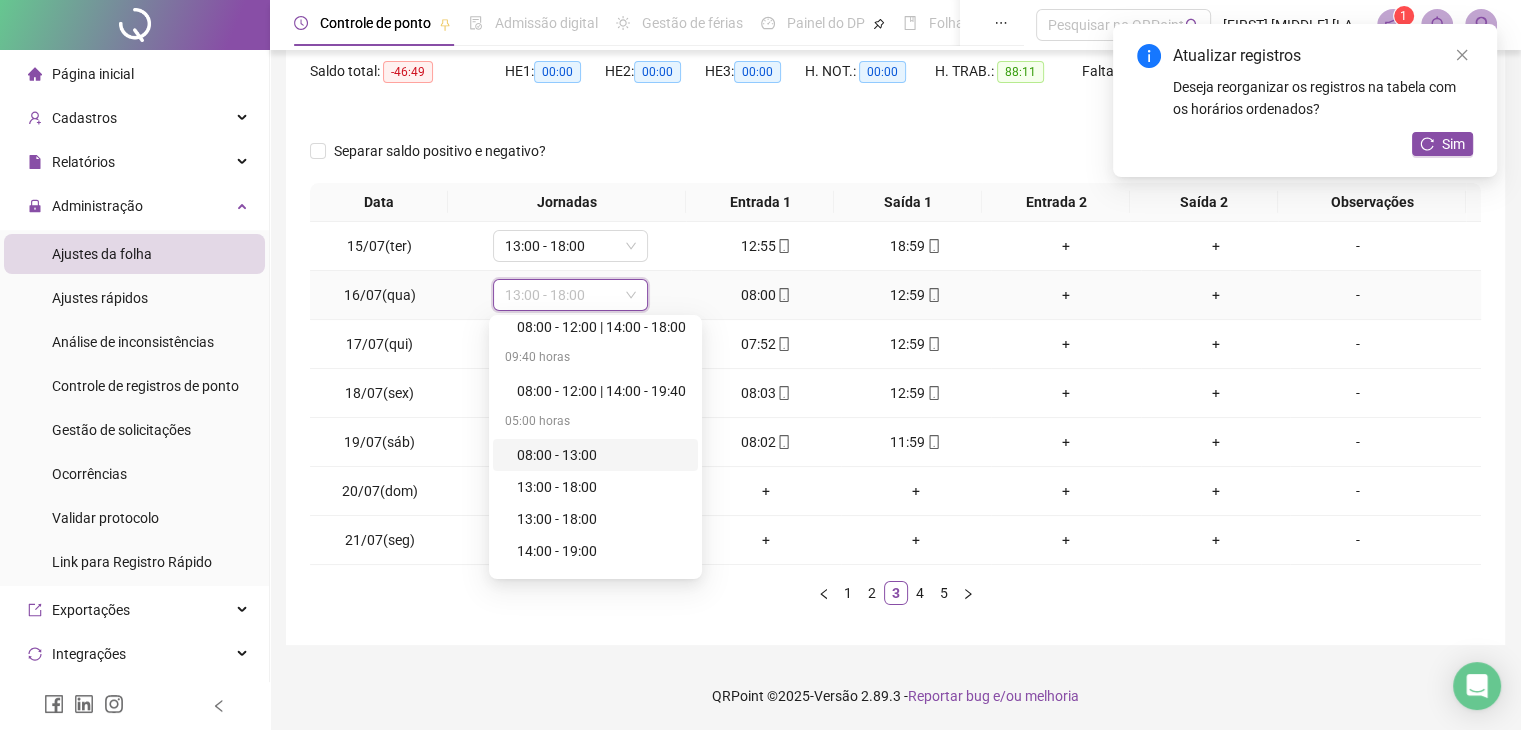 click on "08:00 - 13:00" at bounding box center (601, 455) 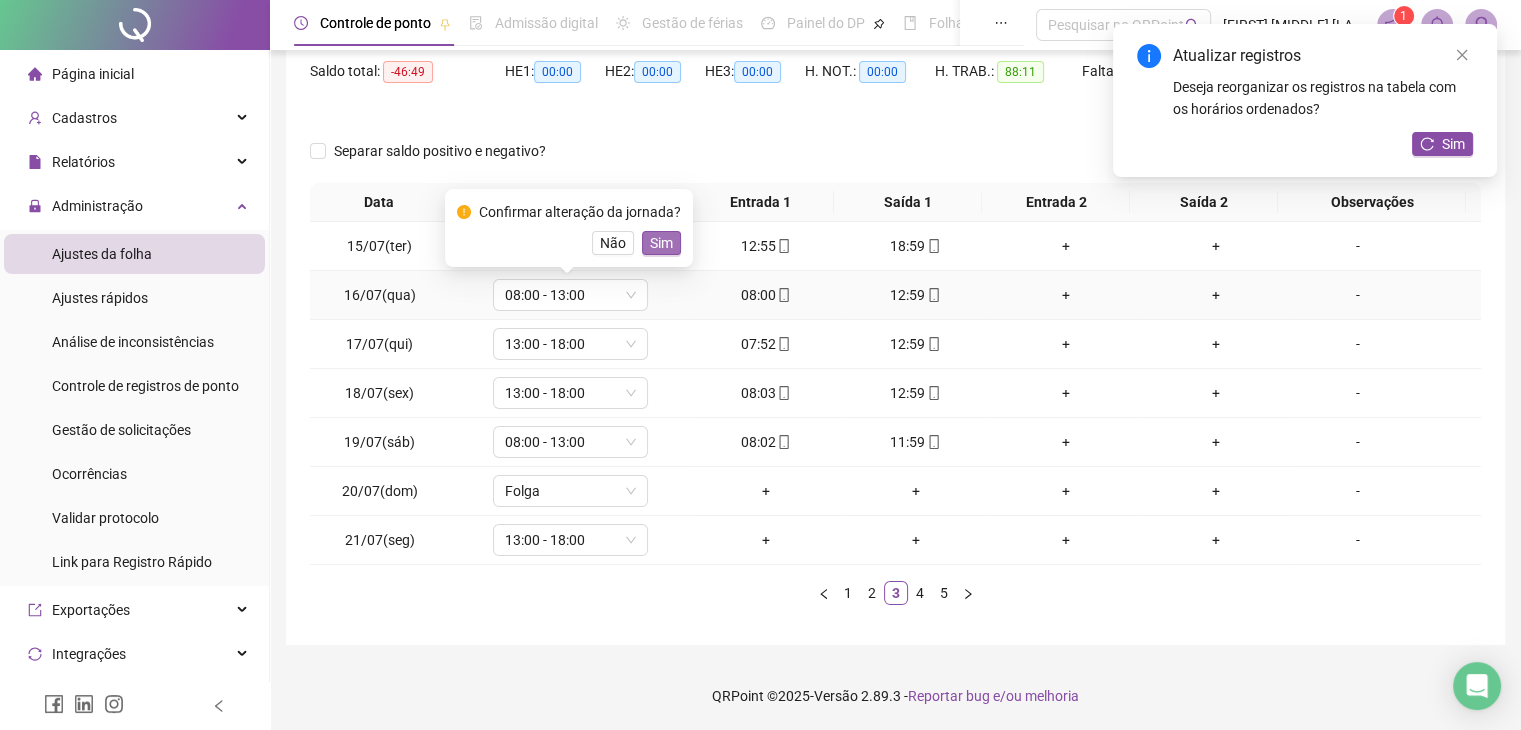 click on "Sim" at bounding box center (661, 243) 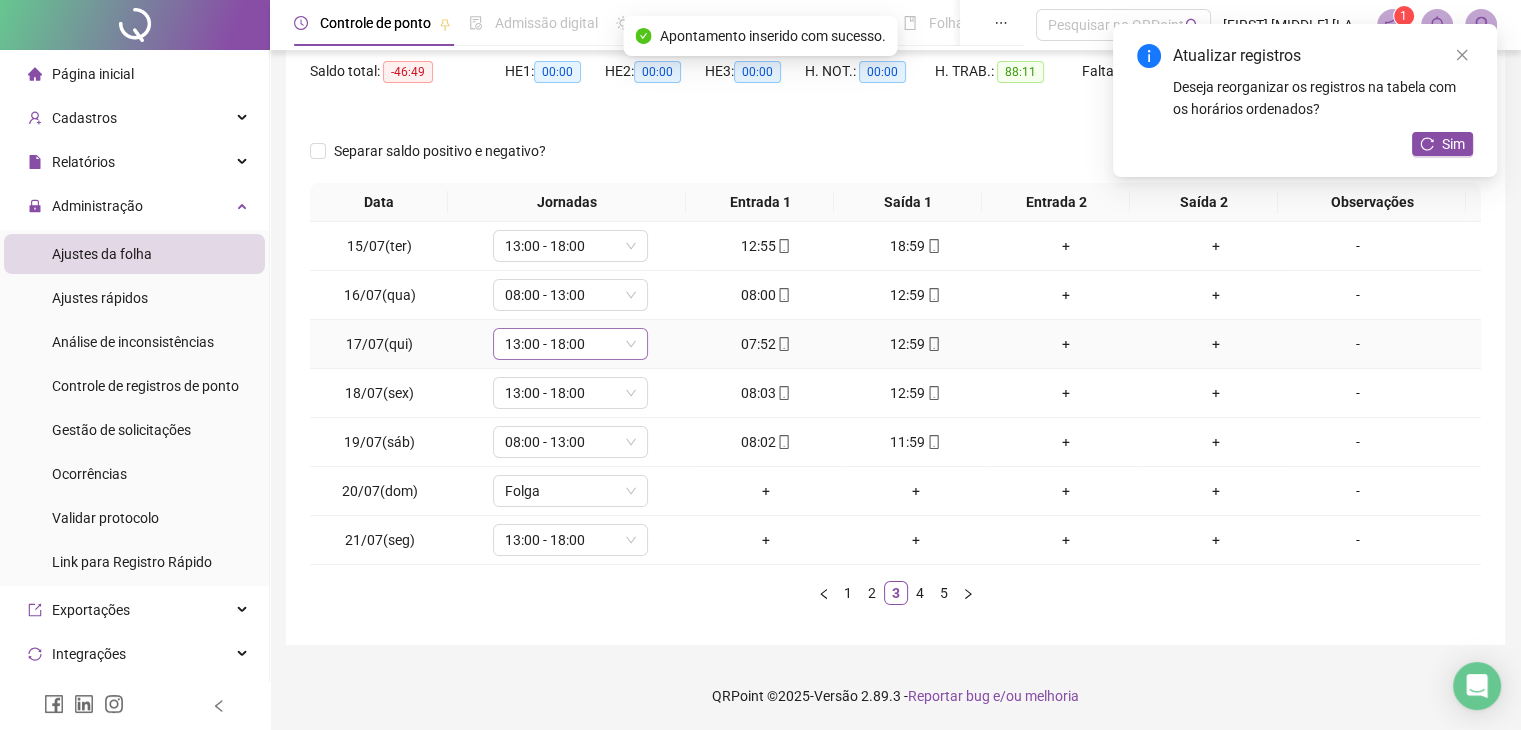 click 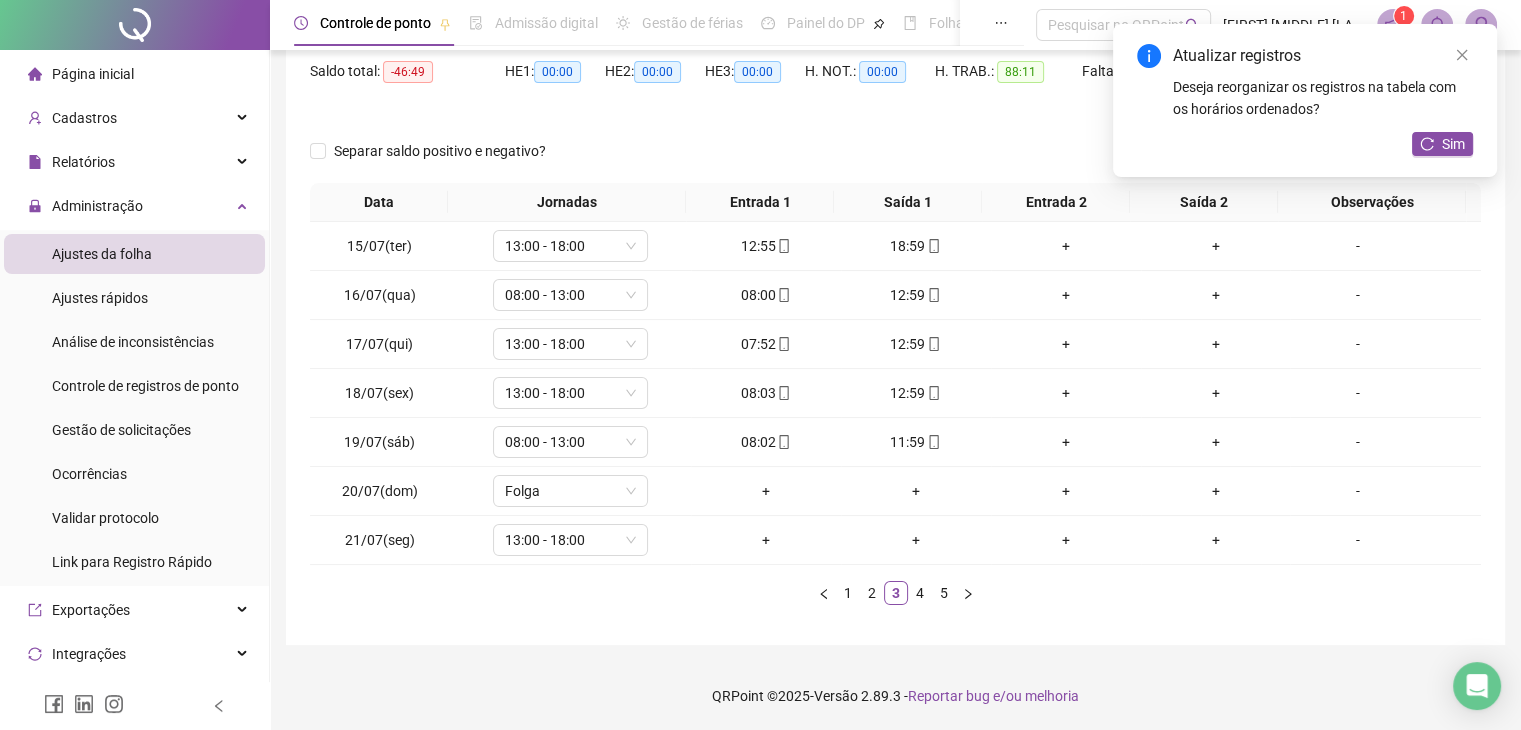 click on "Atualizar registros Deseja reorganizar os registros na tabela com os horários ordenados? Sim" at bounding box center (1305, 100) 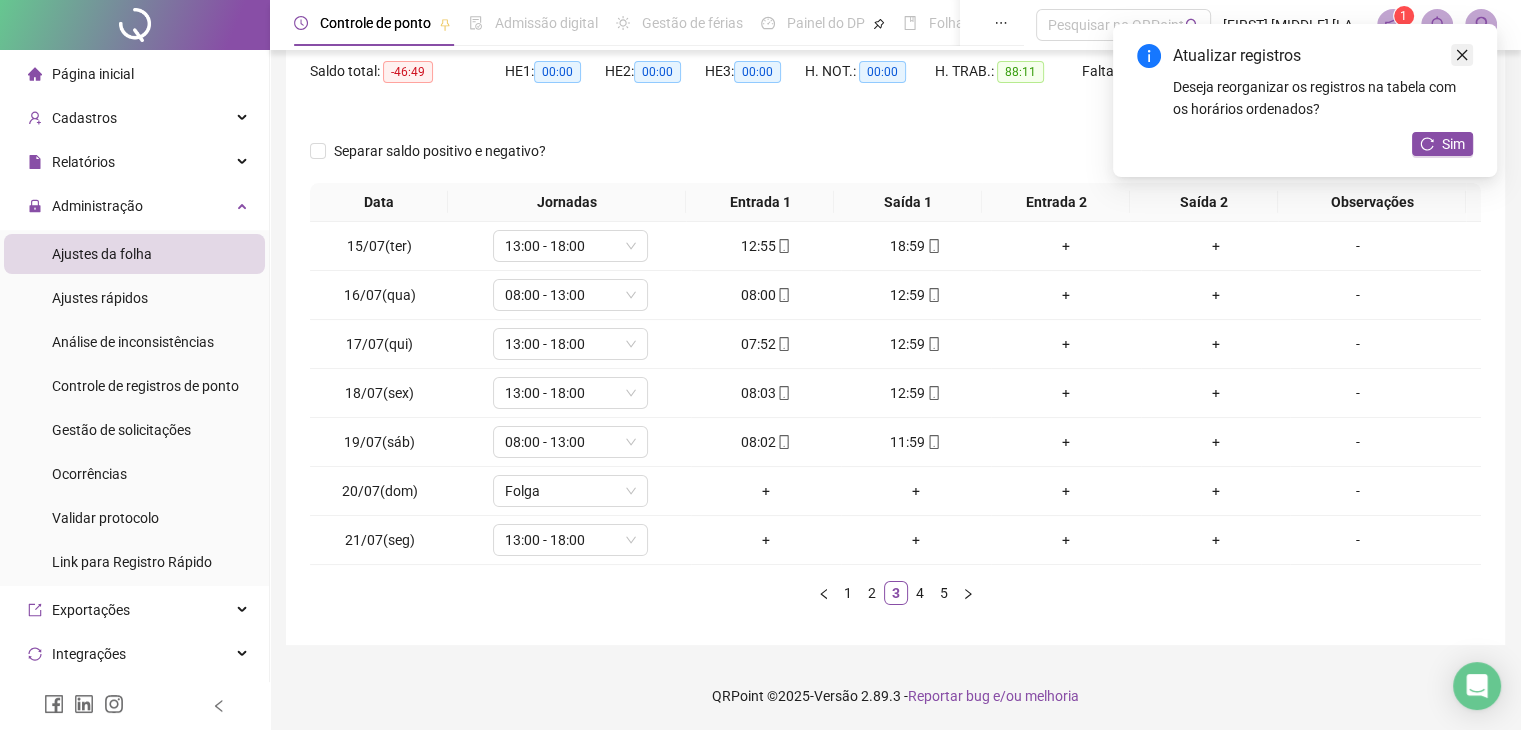 click 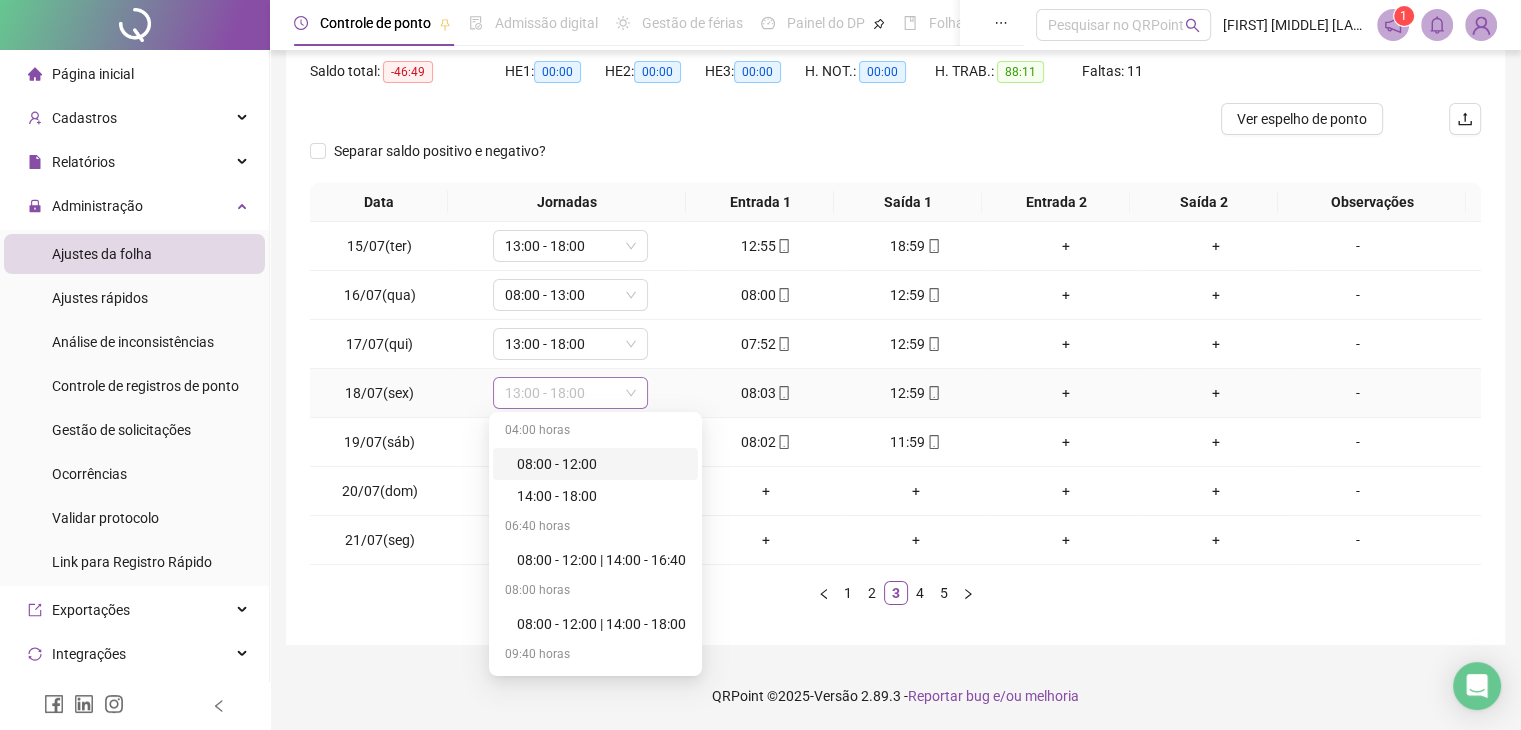 click on "13:00 - 18:00" at bounding box center (570, 393) 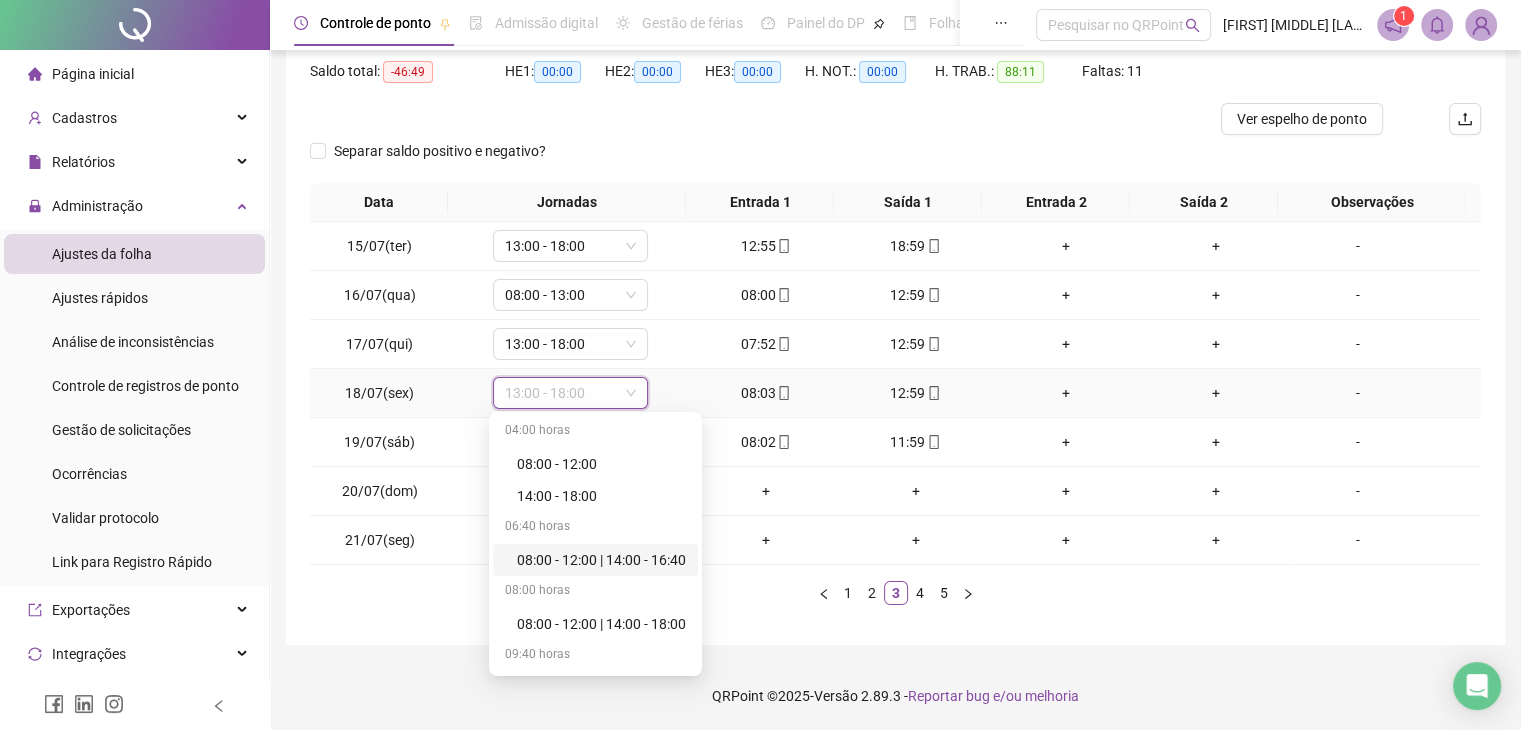 scroll, scrollTop: 200, scrollLeft: 0, axis: vertical 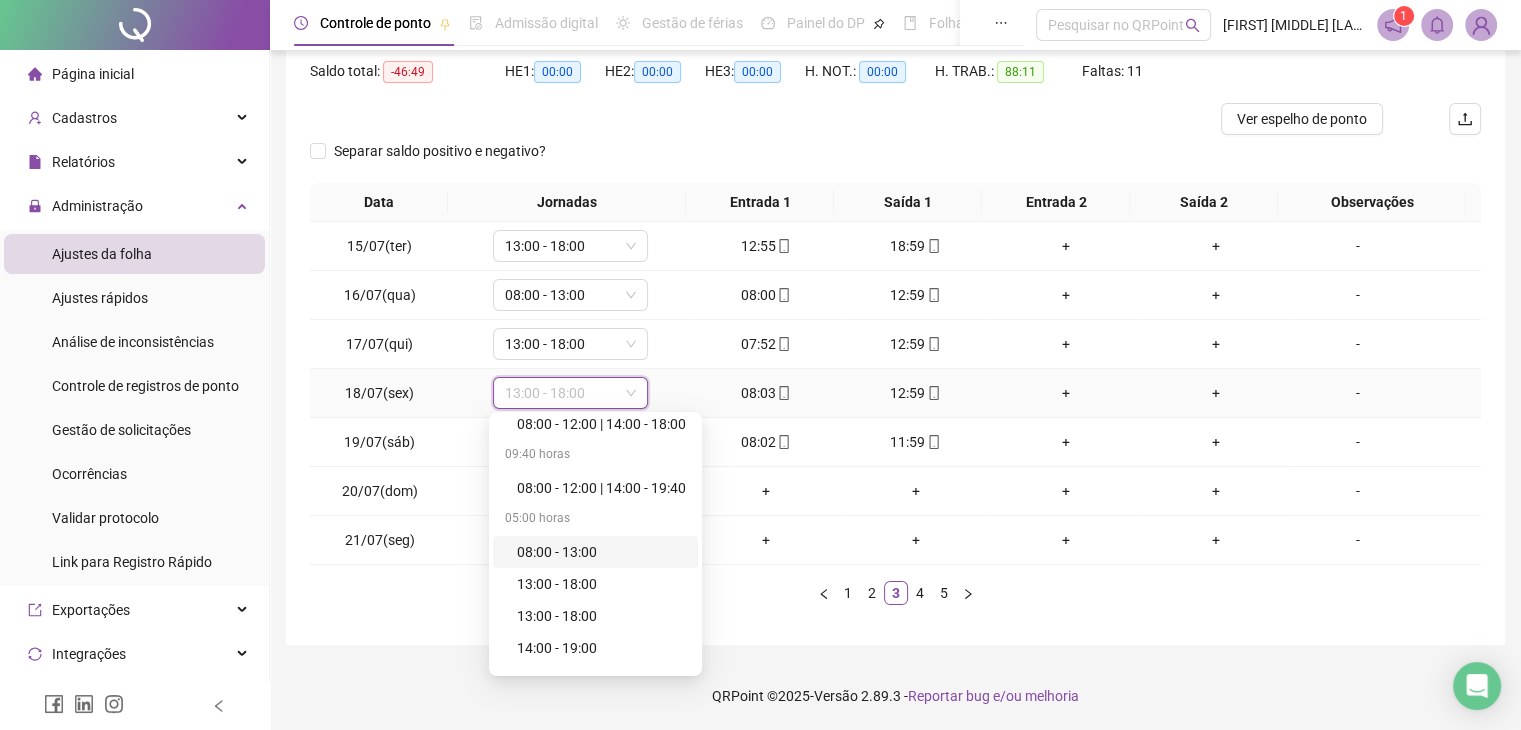 click on "08:00 - 13:00" at bounding box center (601, 552) 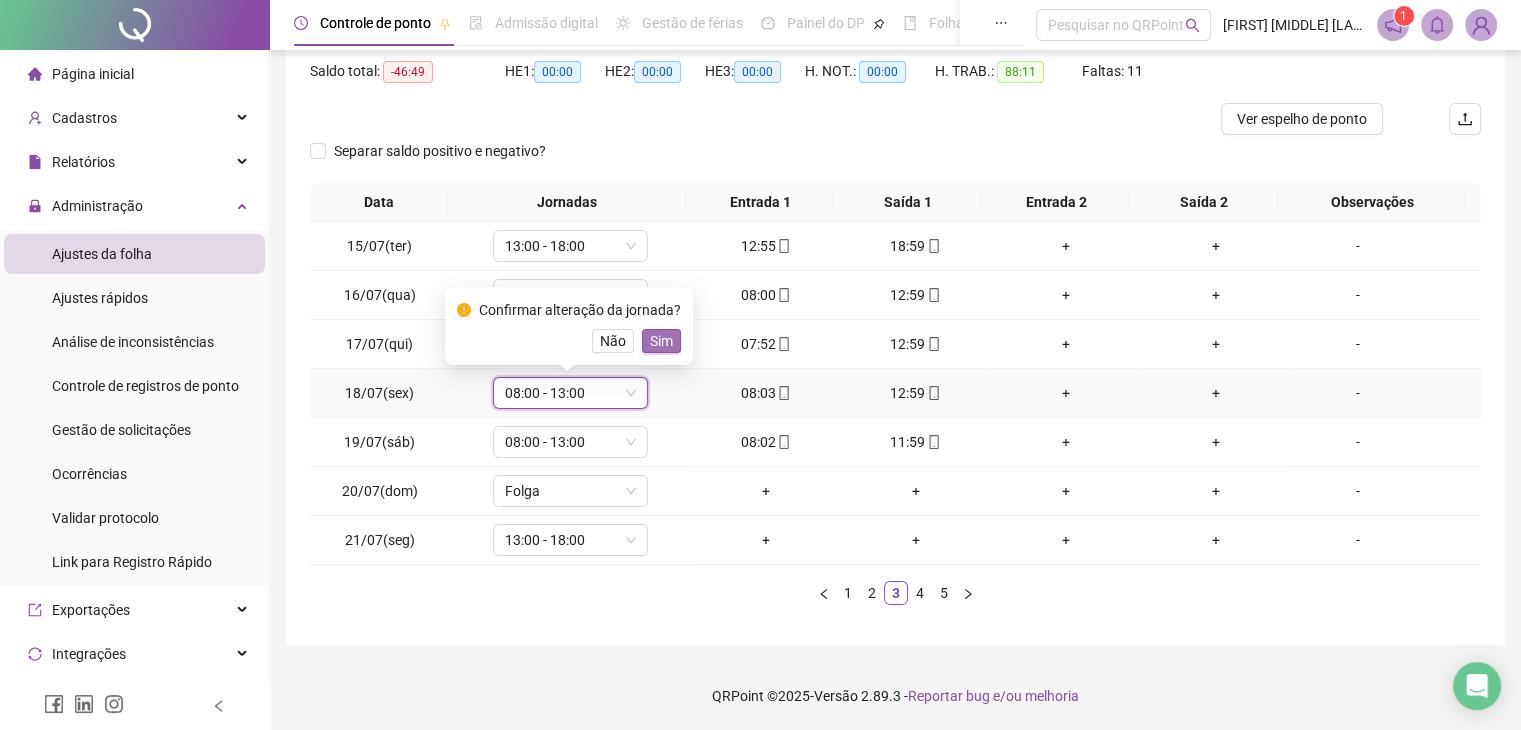 click on "Sim" at bounding box center [661, 341] 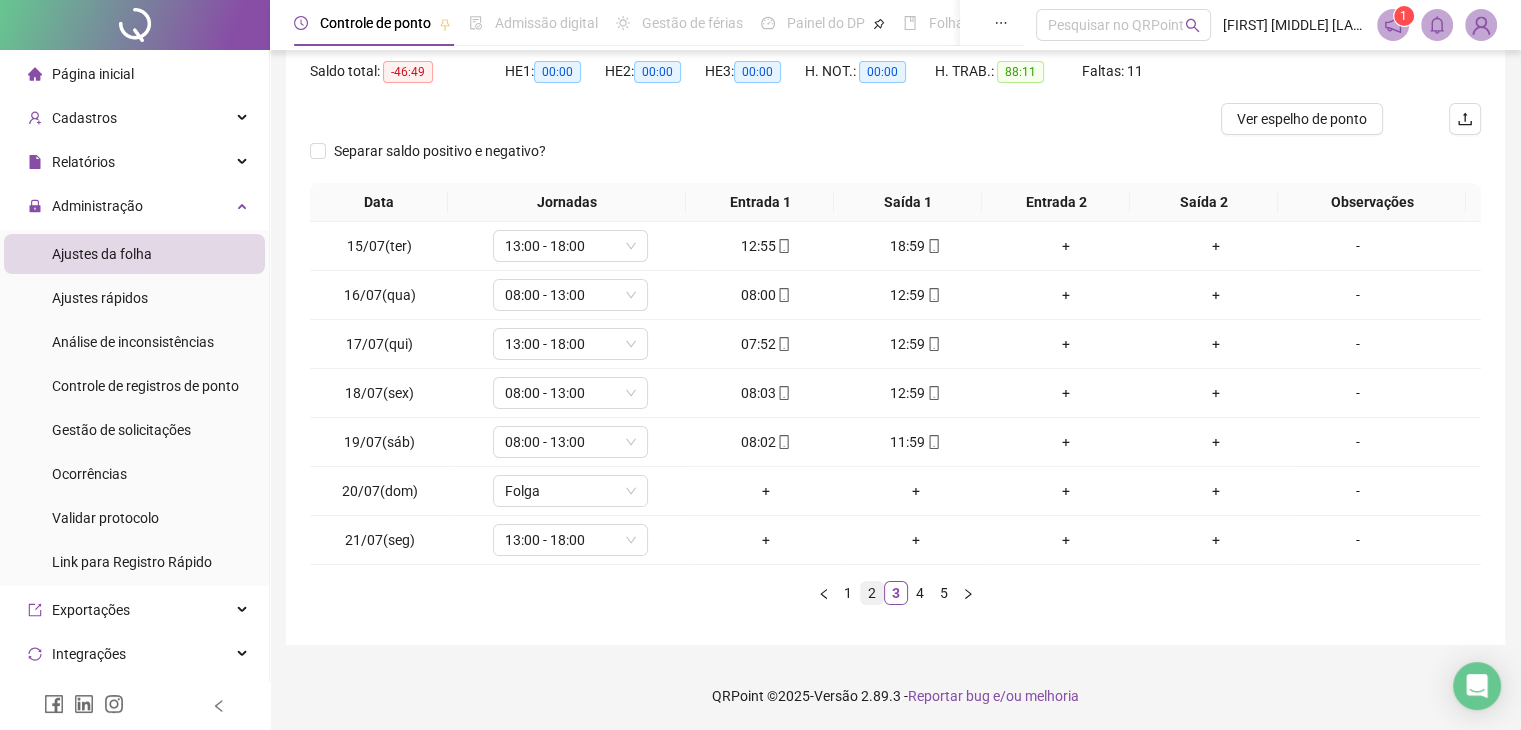 click on "2" at bounding box center [872, 593] 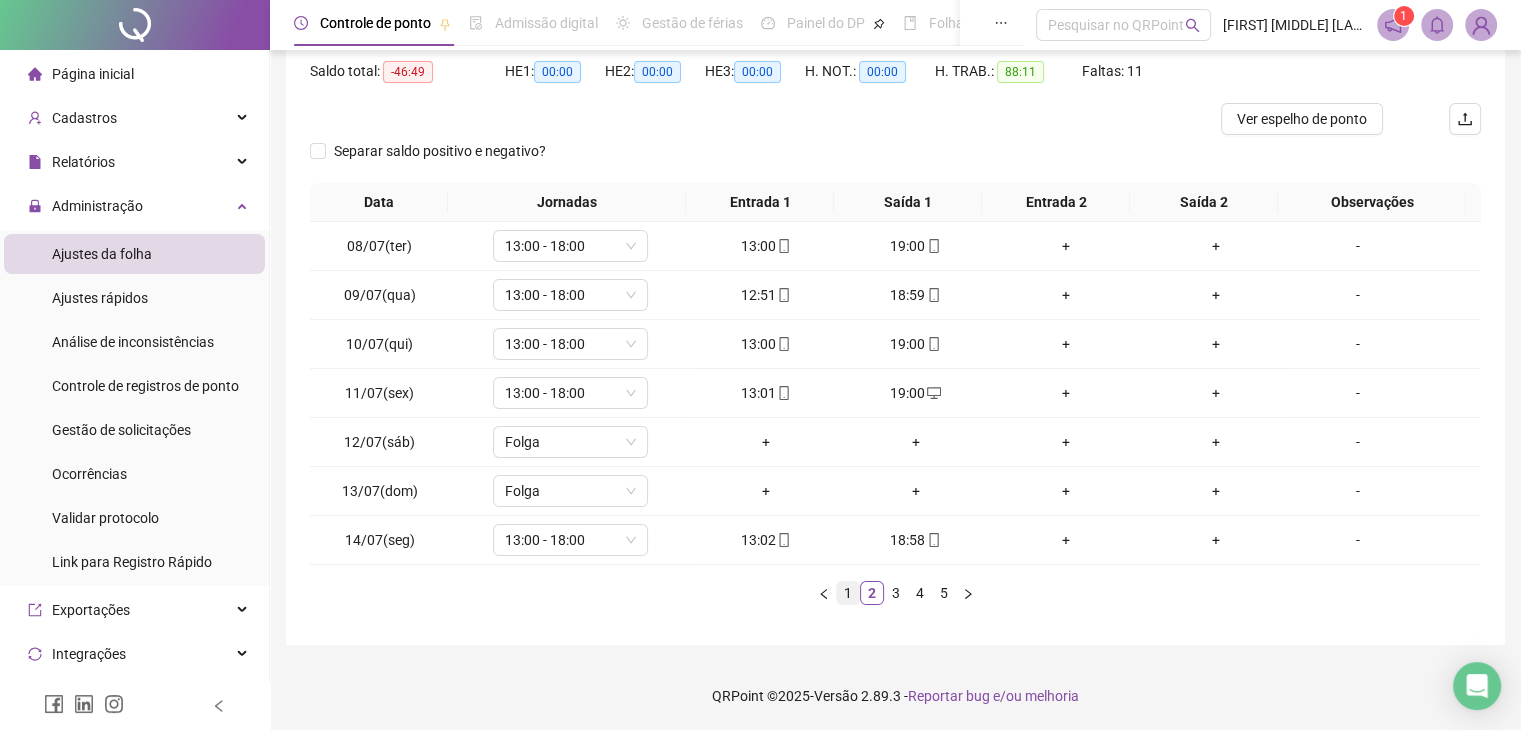 click on "1" at bounding box center (848, 593) 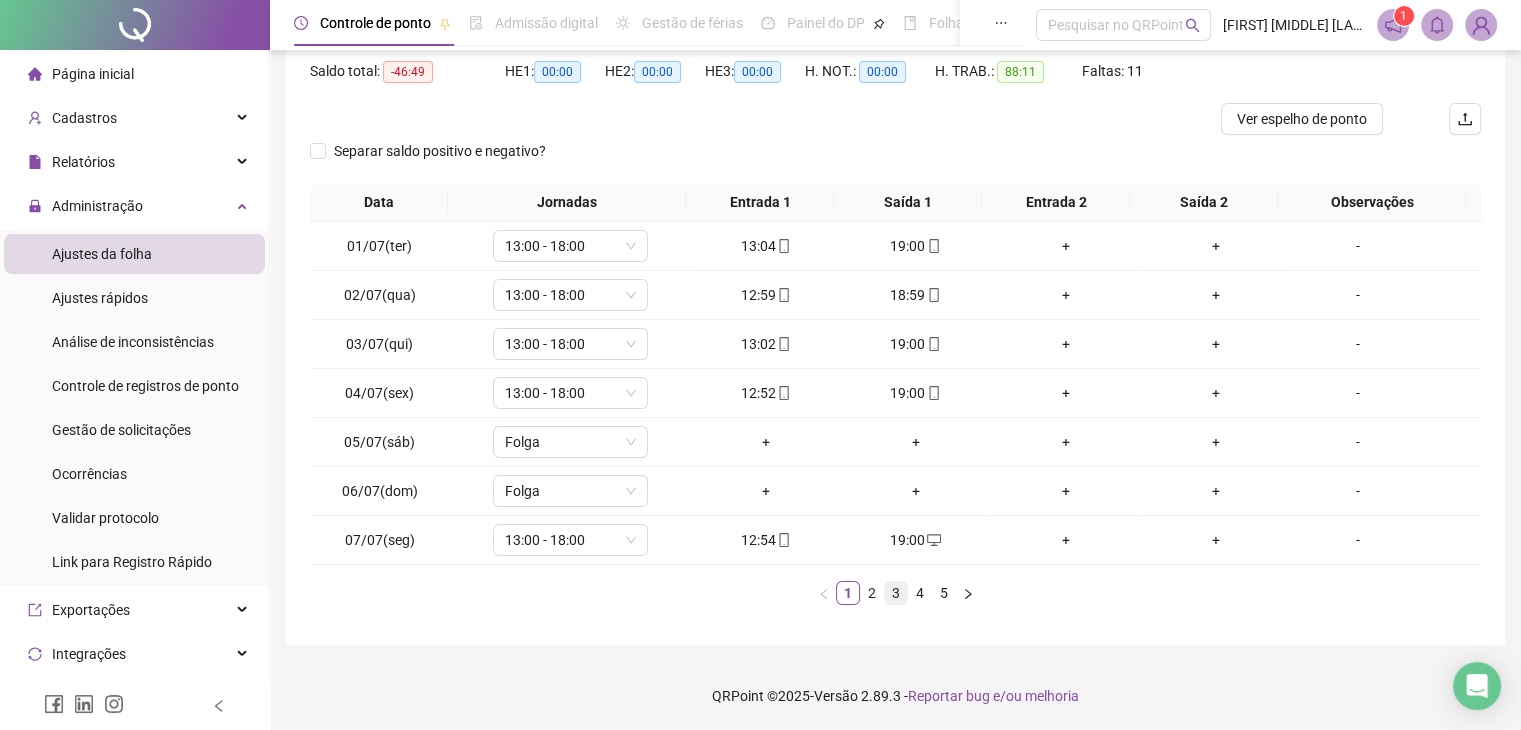 click on "3" at bounding box center (896, 593) 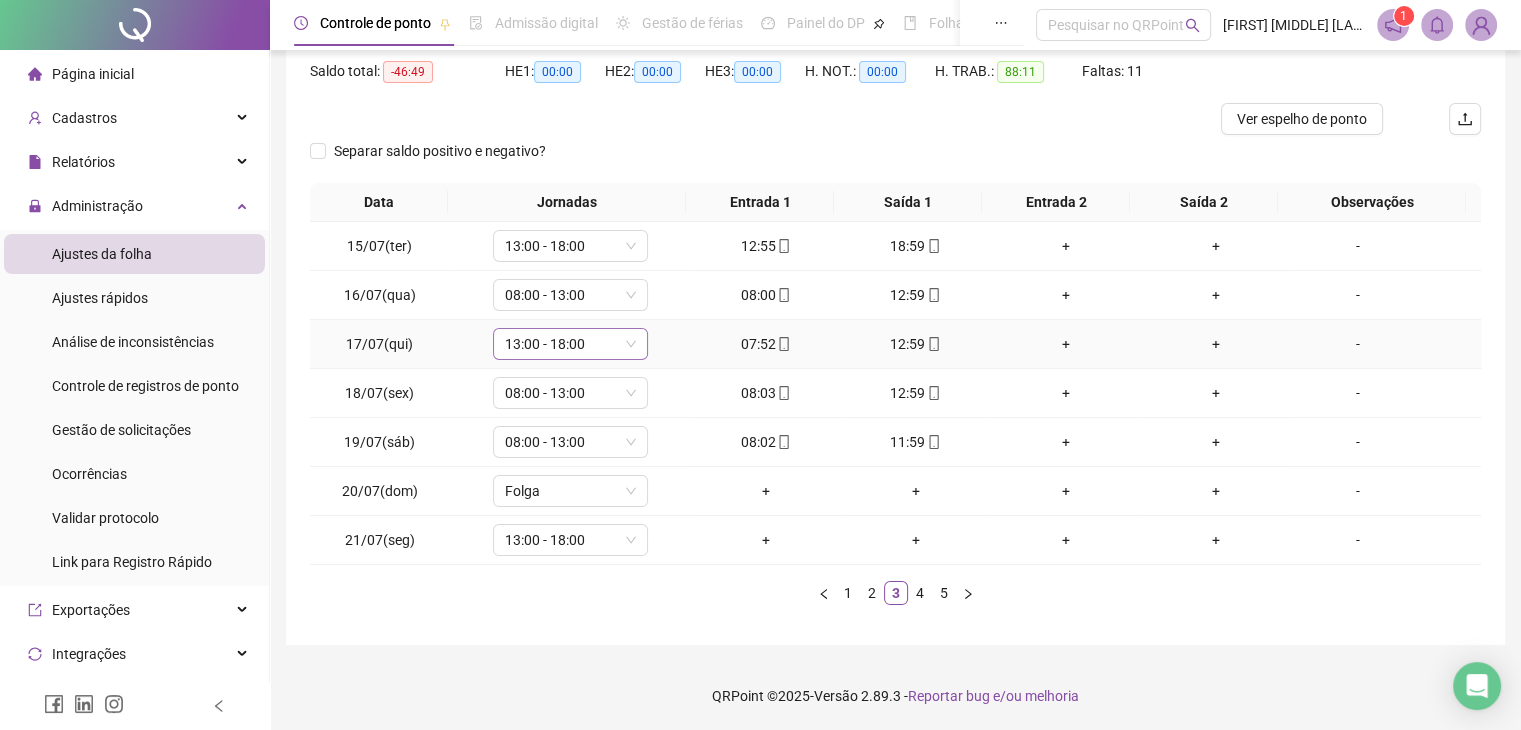 click on "13:00 - 18:00" at bounding box center [570, 344] 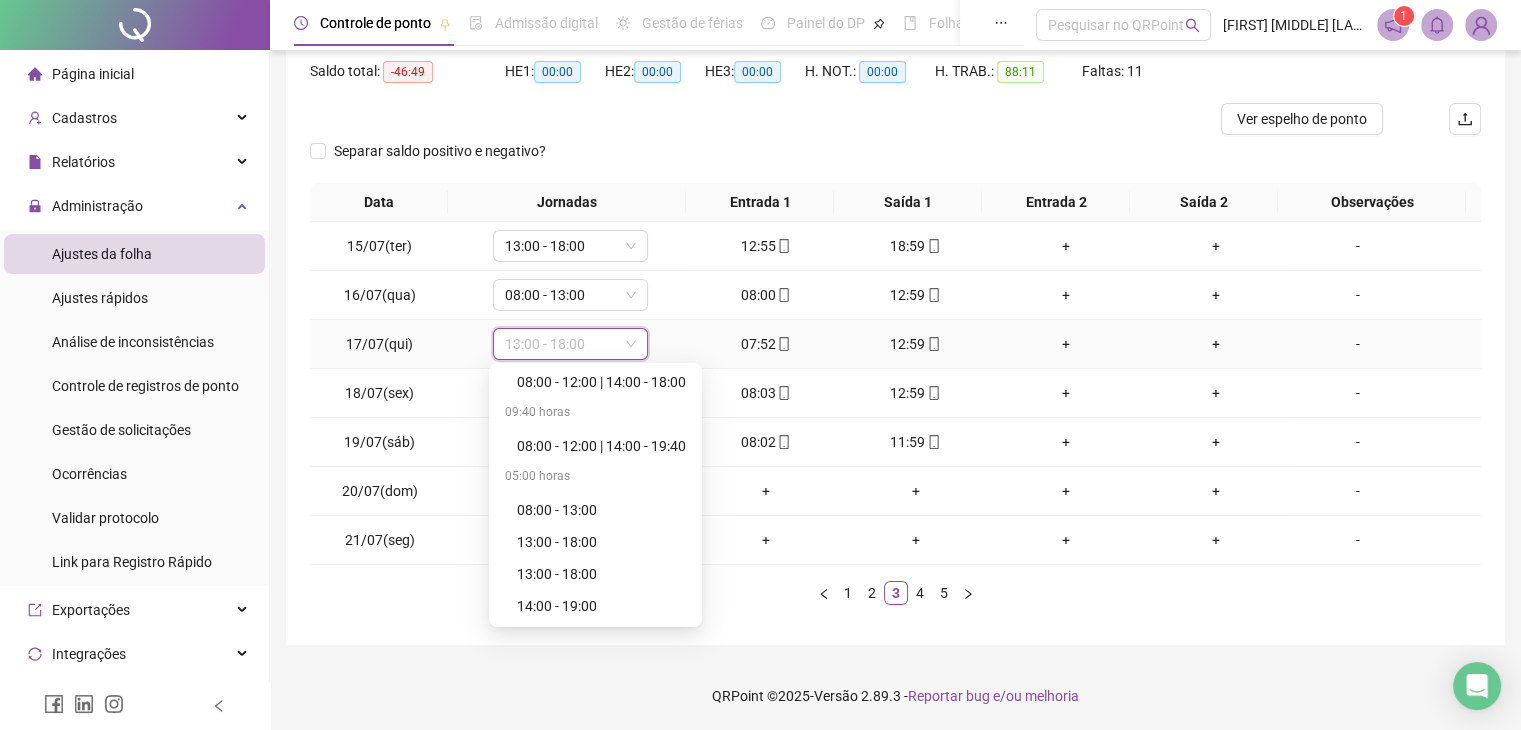 scroll, scrollTop: 200, scrollLeft: 0, axis: vertical 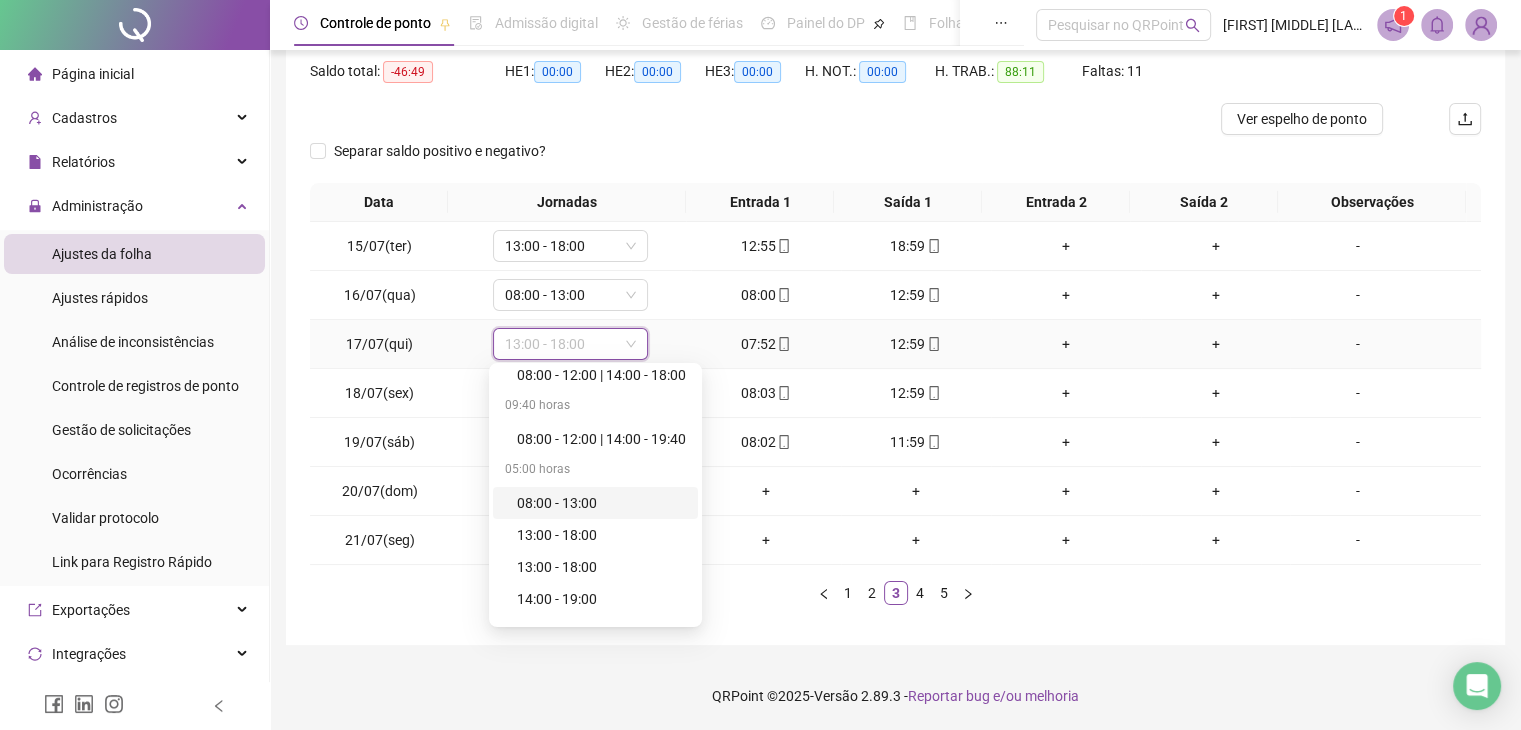 click on "08:00 - 13:00" at bounding box center [601, 503] 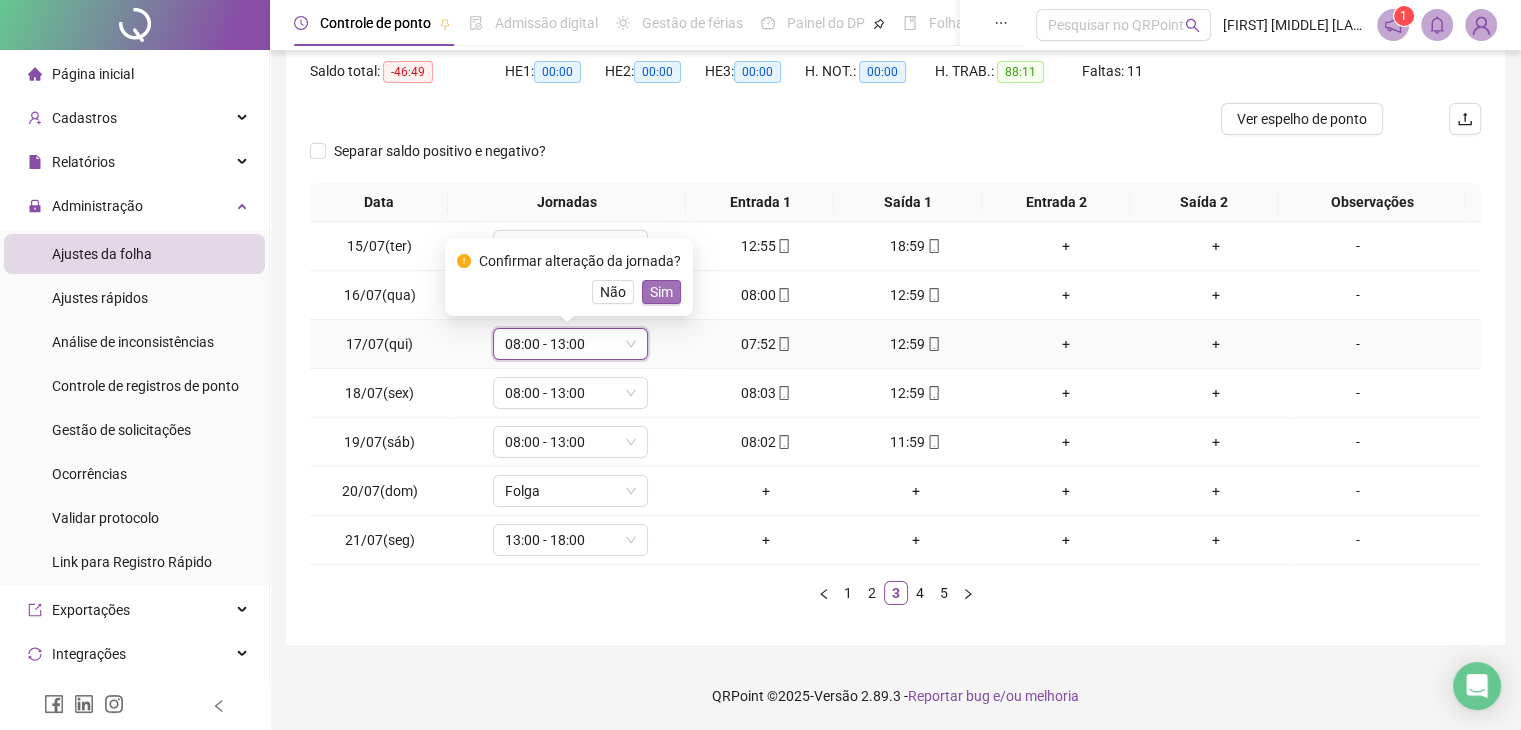 click on "Sim" at bounding box center (661, 292) 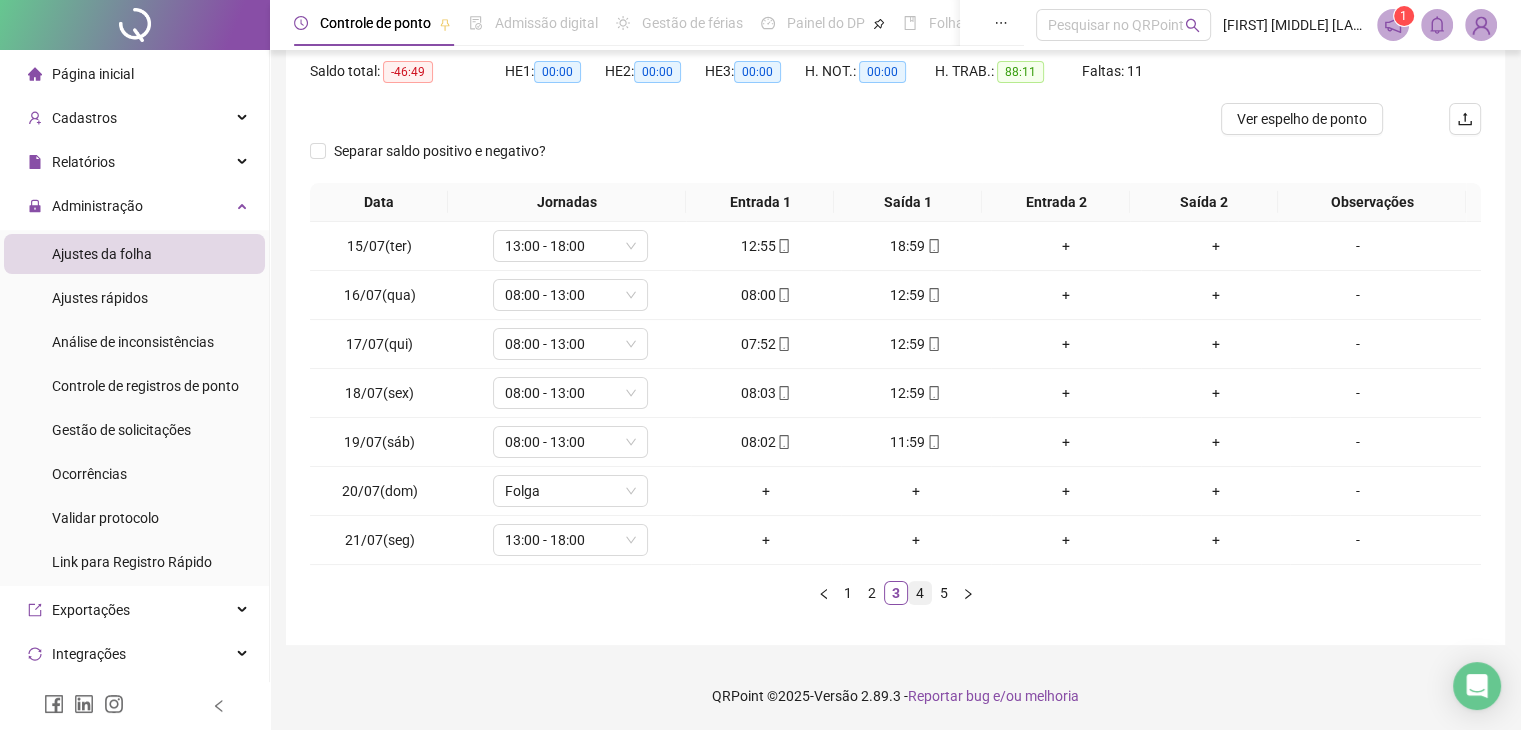click on "4" at bounding box center [920, 593] 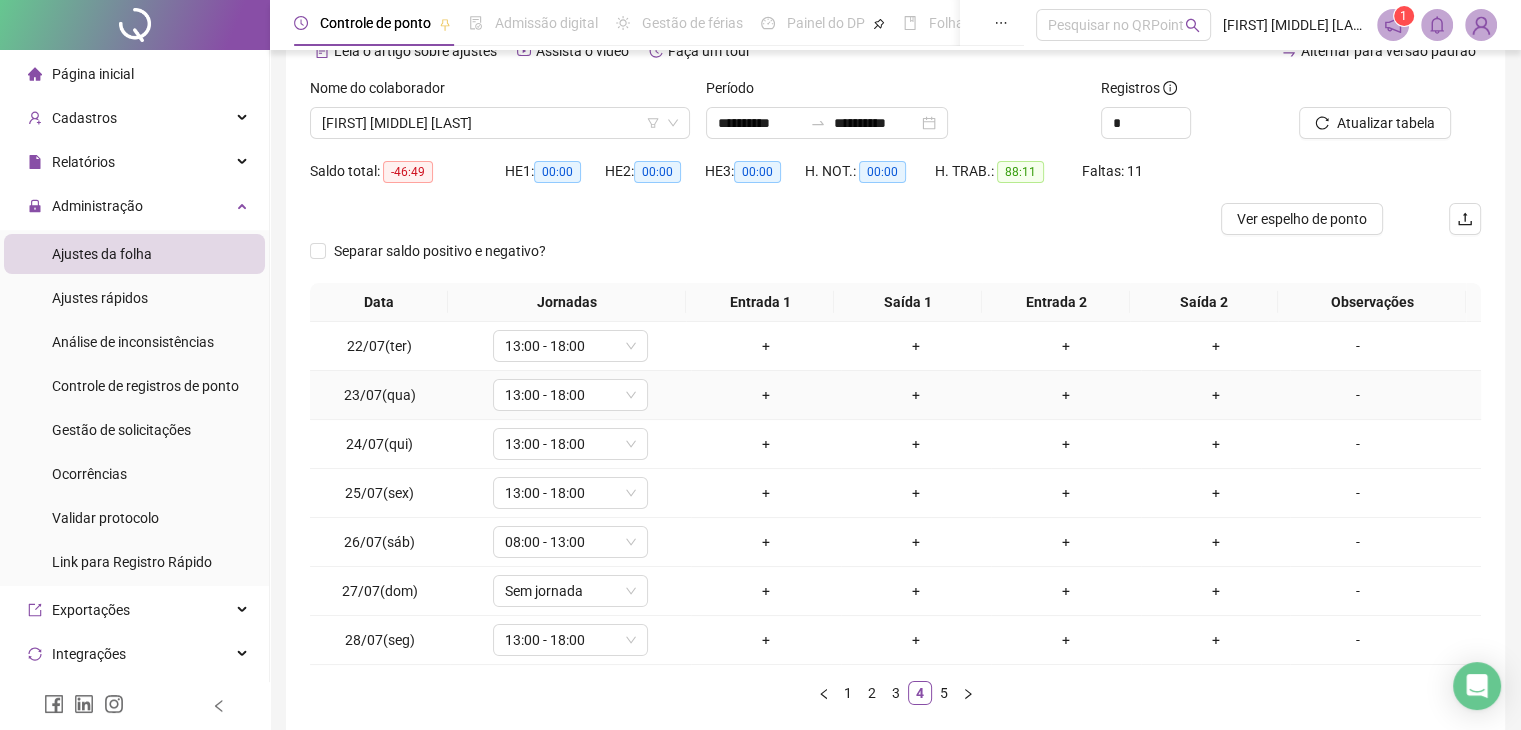 scroll, scrollTop: 207, scrollLeft: 0, axis: vertical 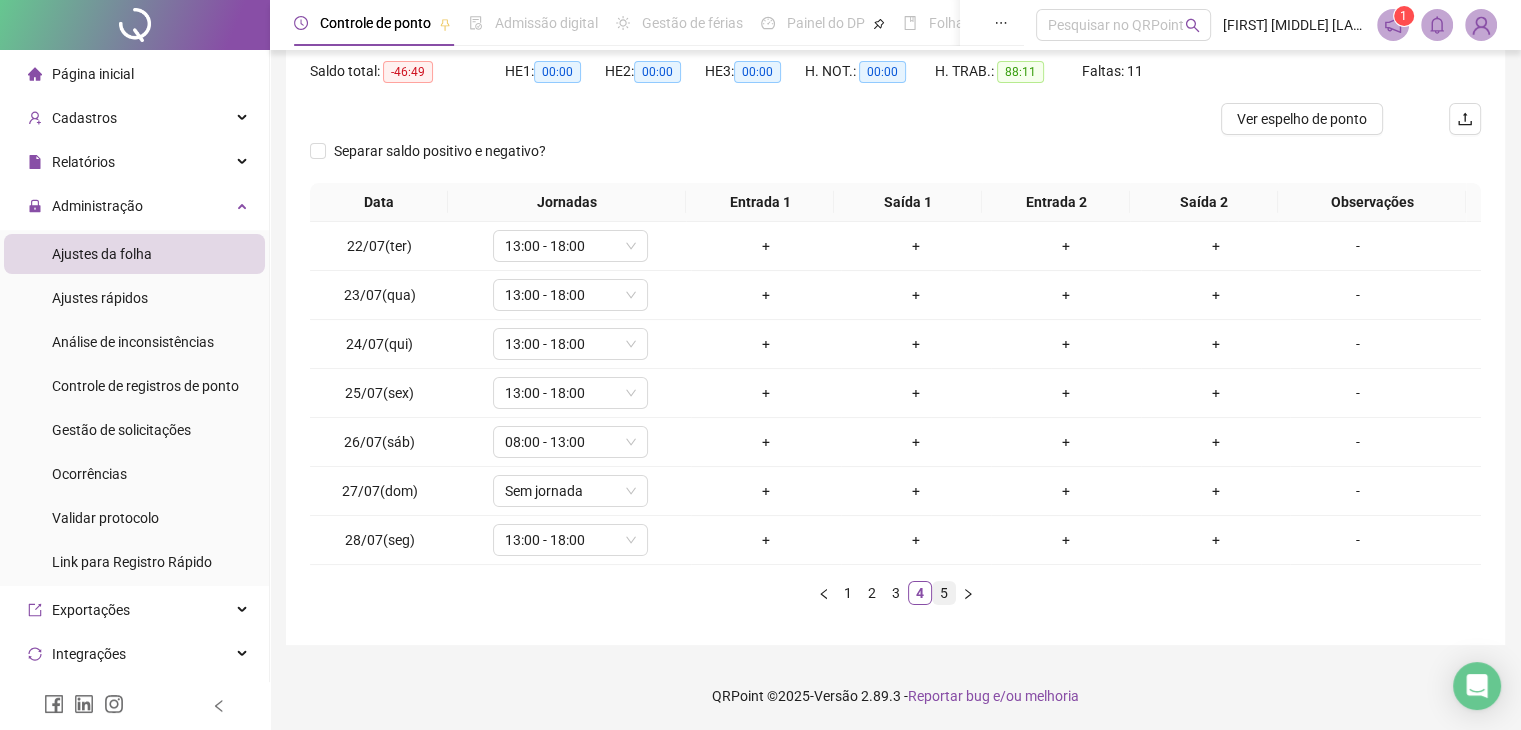click on "5" at bounding box center (944, 593) 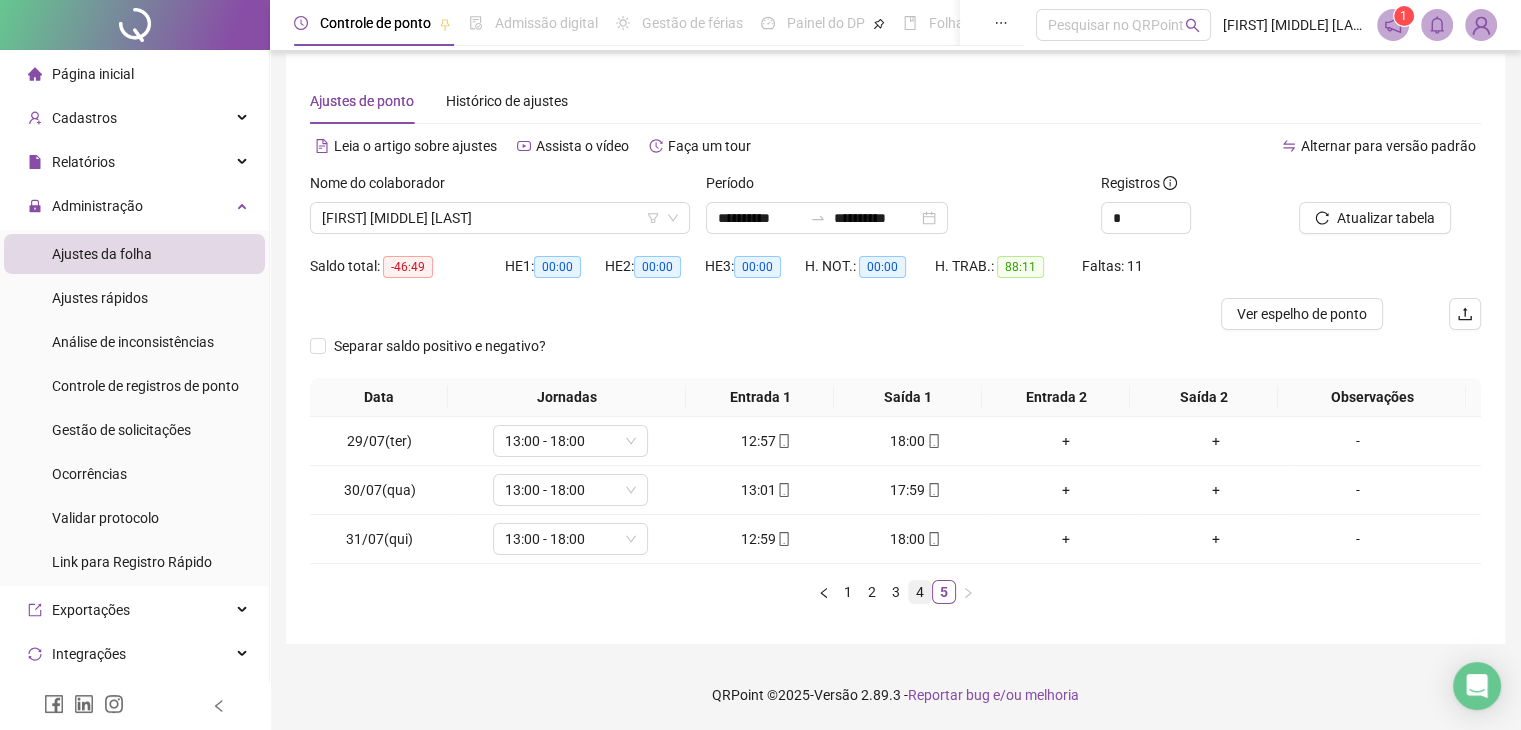 click on "4" at bounding box center [920, 592] 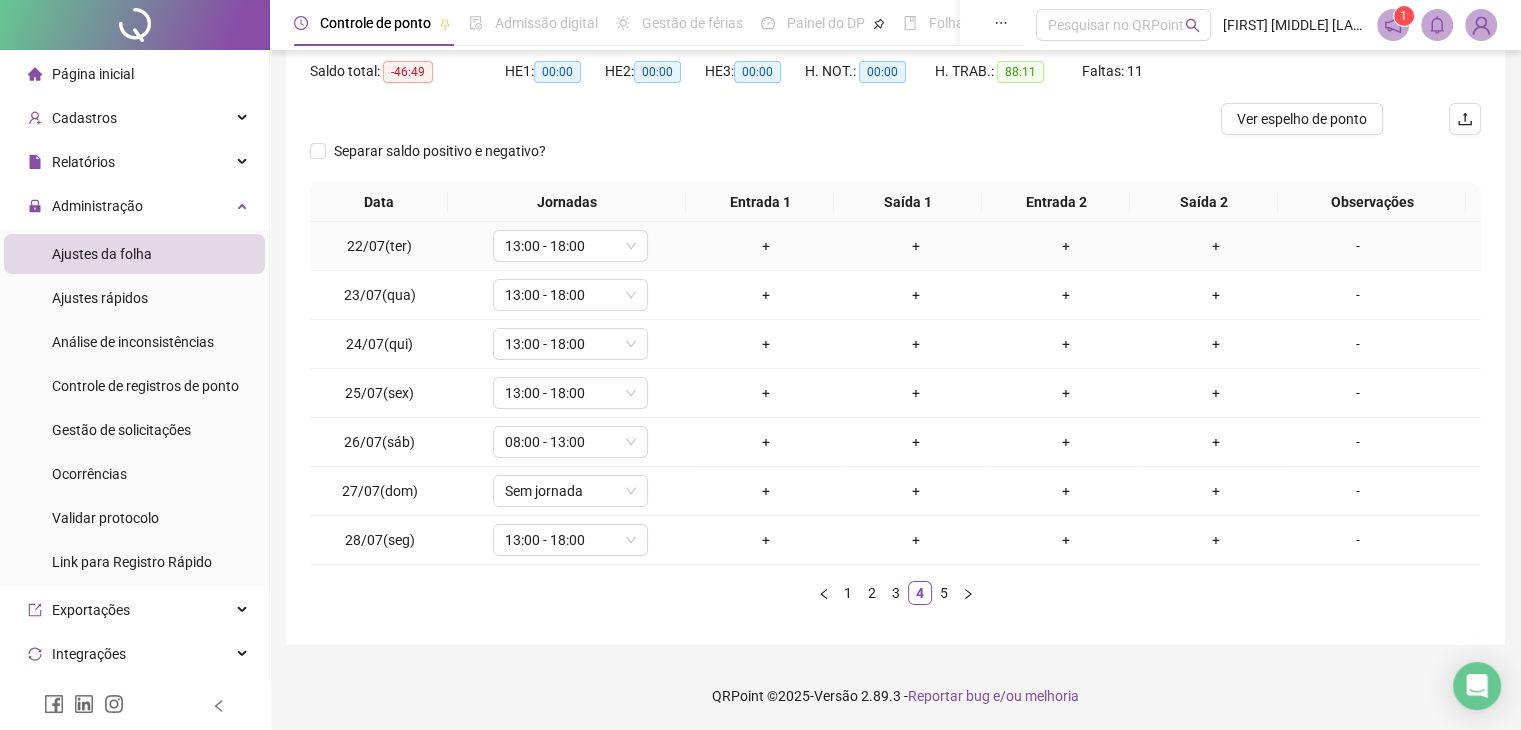 scroll, scrollTop: 107, scrollLeft: 0, axis: vertical 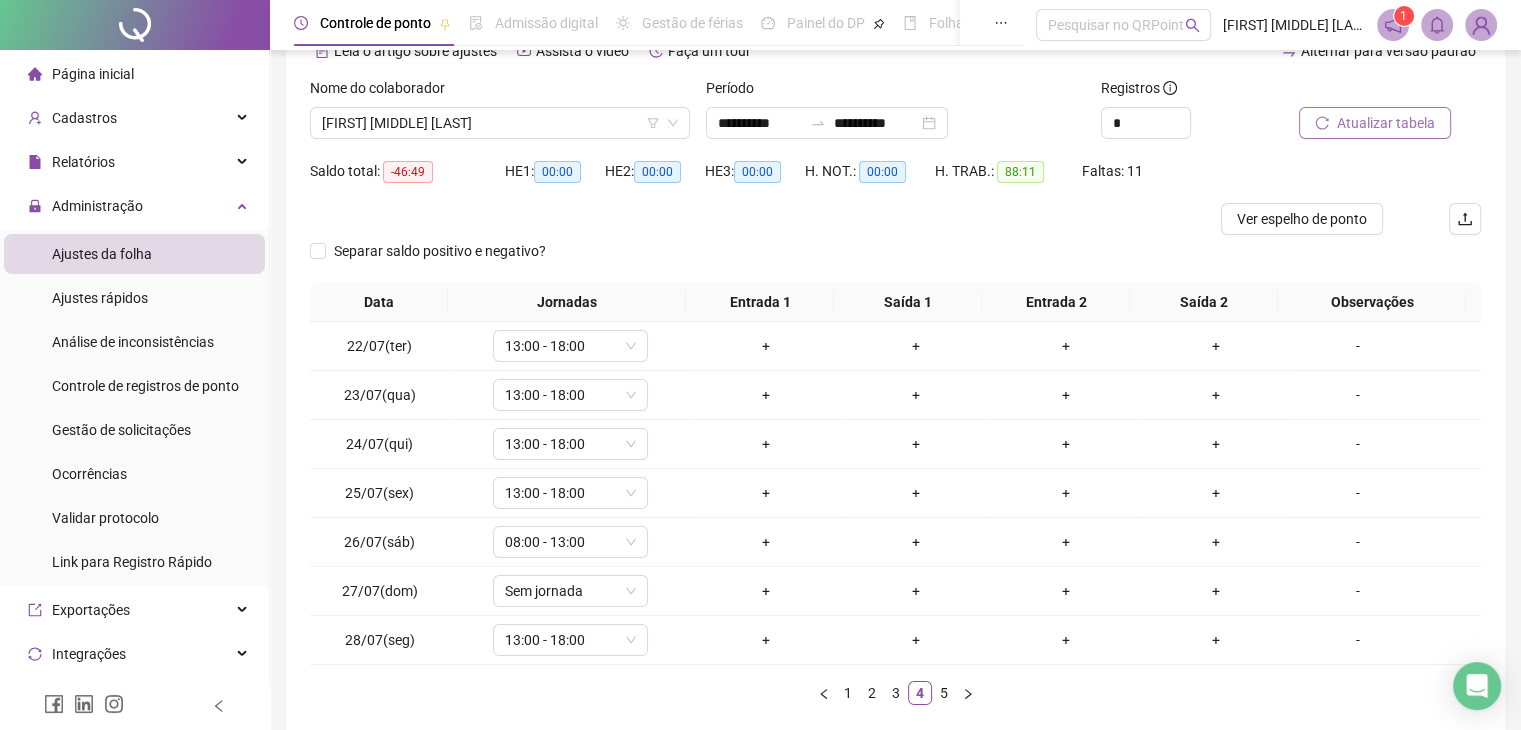 click on "Atualizar tabela" at bounding box center (1386, 123) 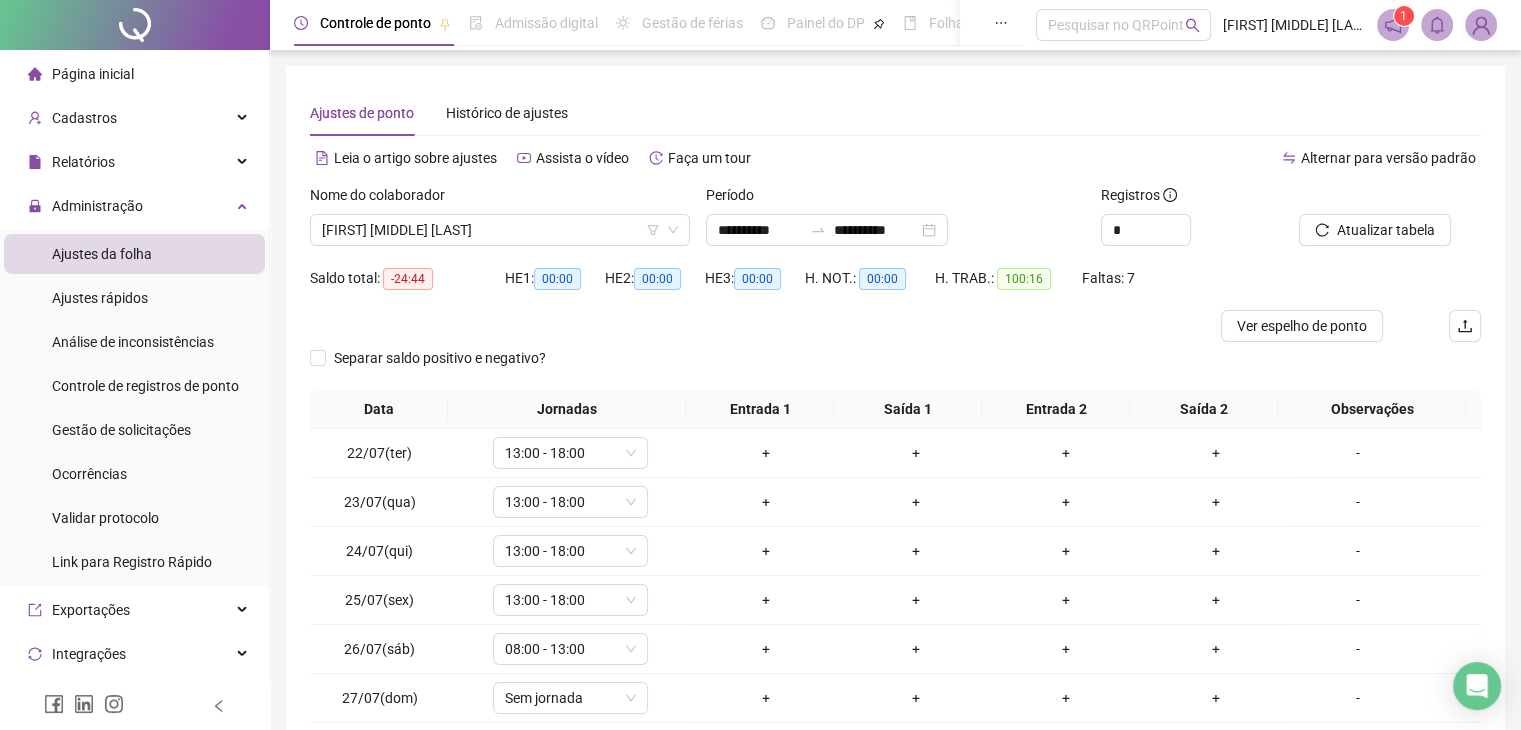 scroll, scrollTop: 0, scrollLeft: 0, axis: both 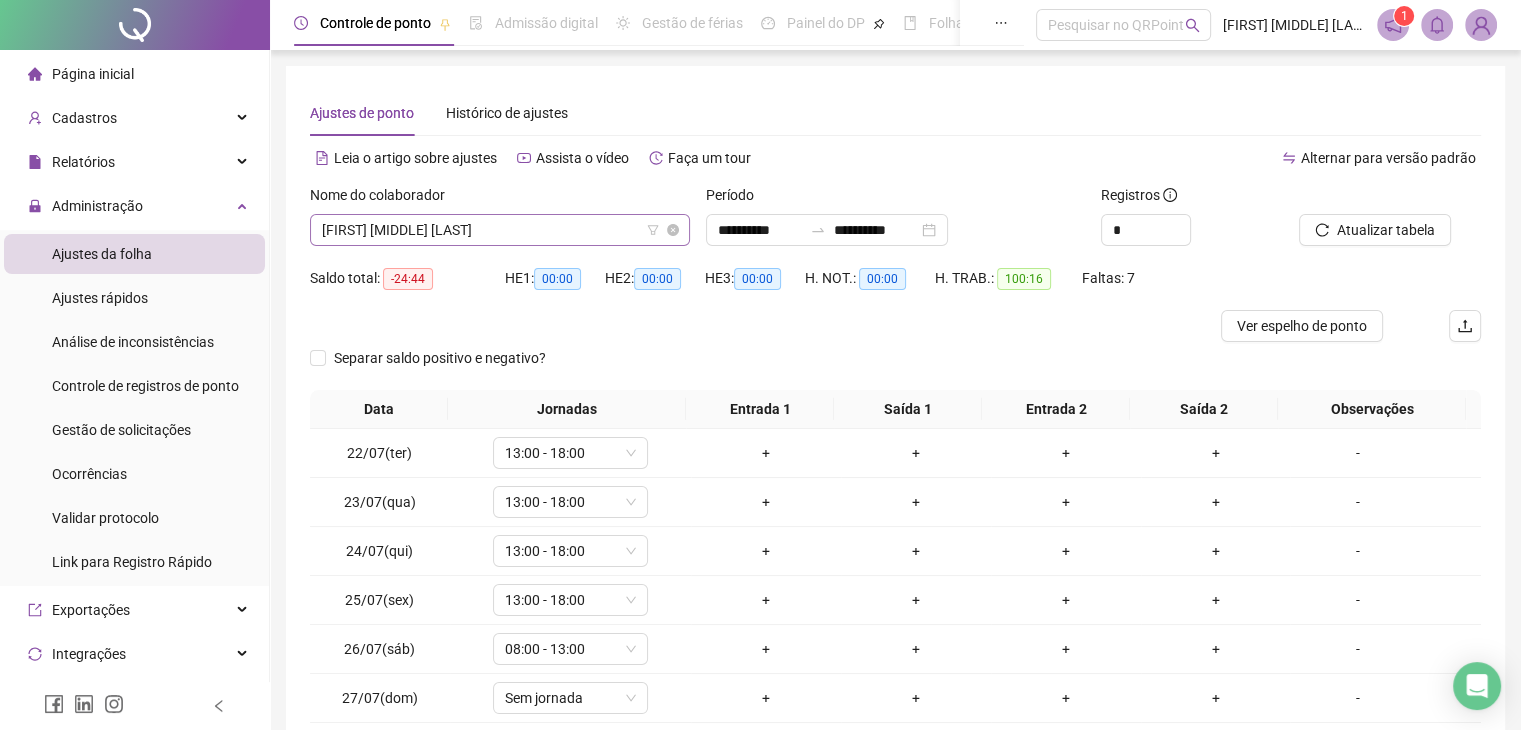 click on "[FIRST] [MIDDLE] [LAST]" at bounding box center (500, 230) 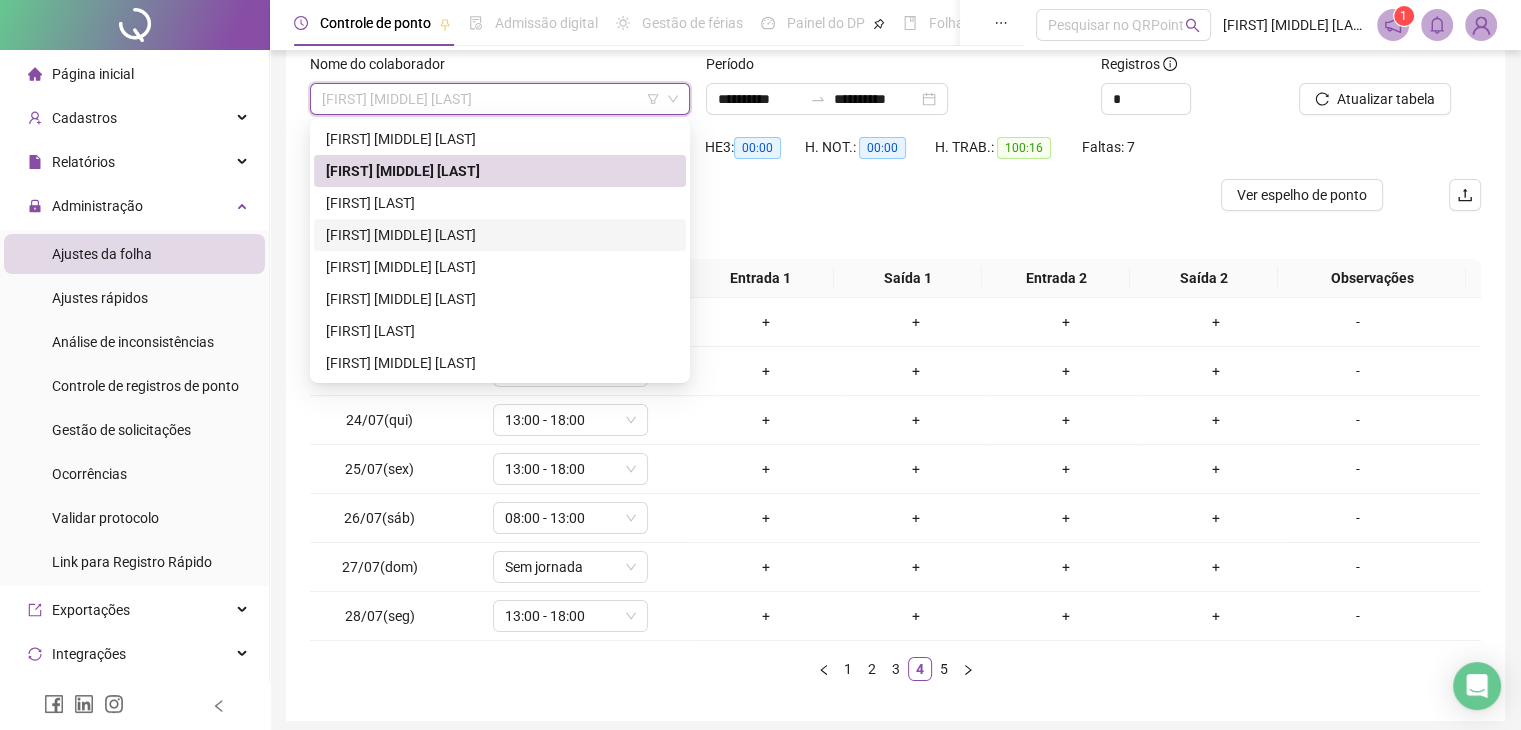 scroll, scrollTop: 200, scrollLeft: 0, axis: vertical 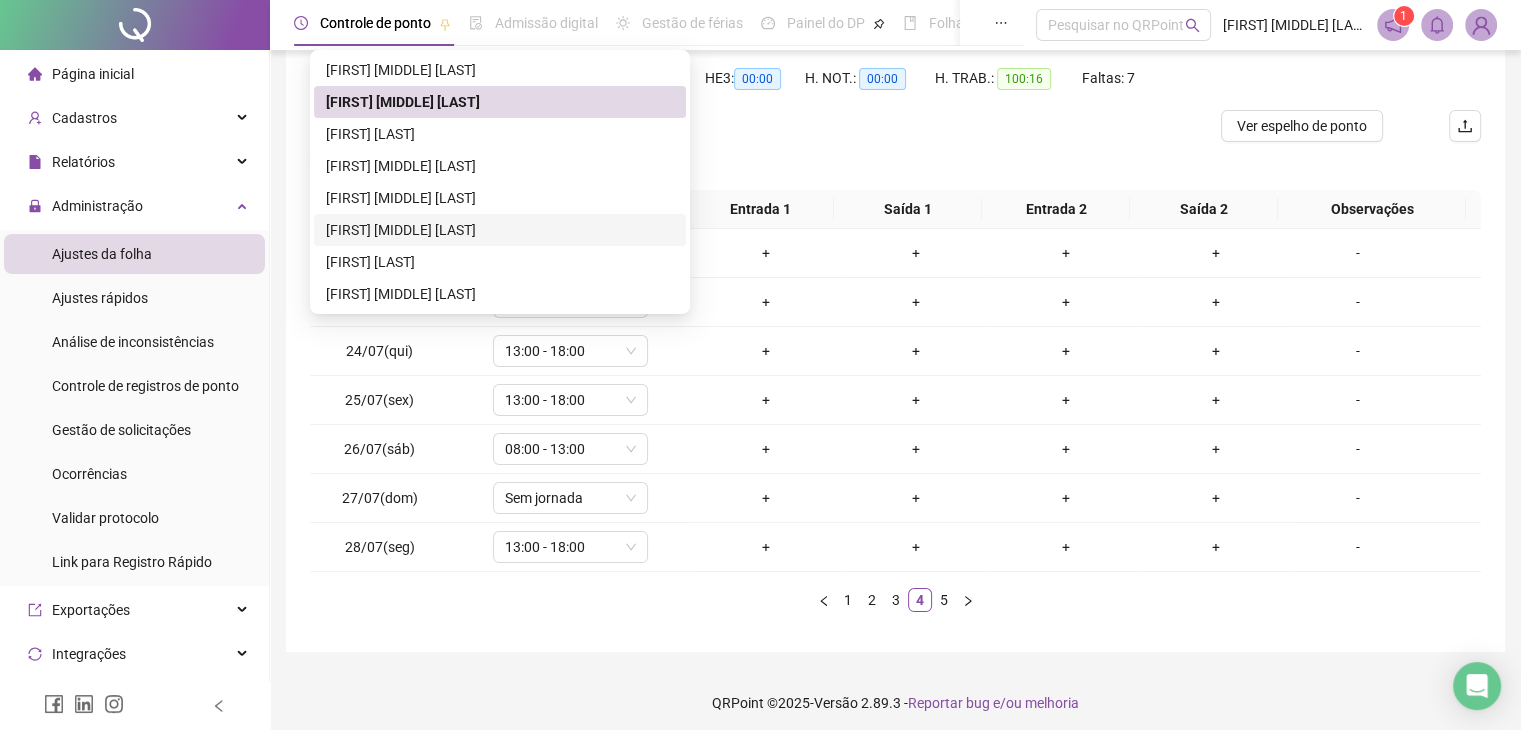 click on "[FIRST] [MIDDLE] [LAST]" at bounding box center [500, 230] 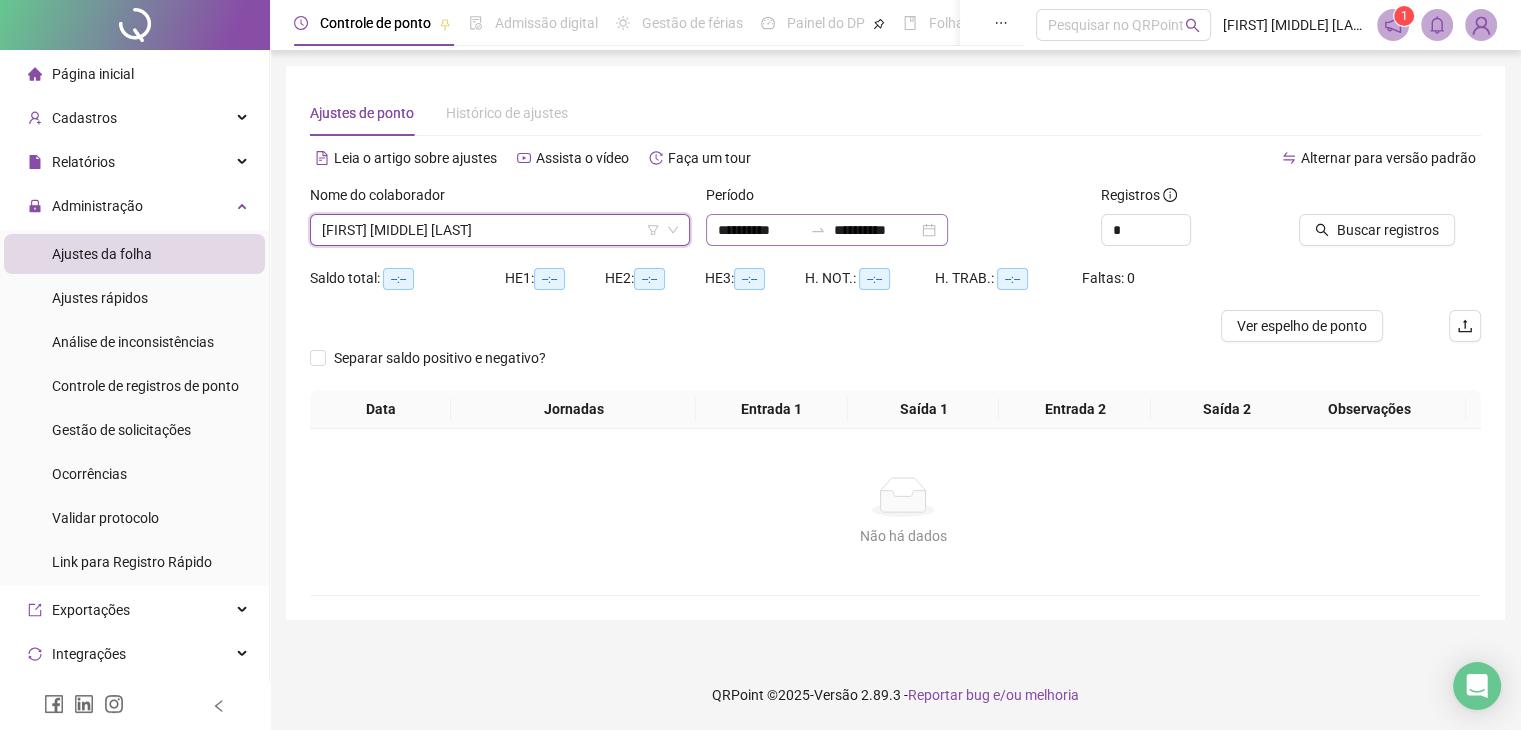 scroll, scrollTop: 0, scrollLeft: 0, axis: both 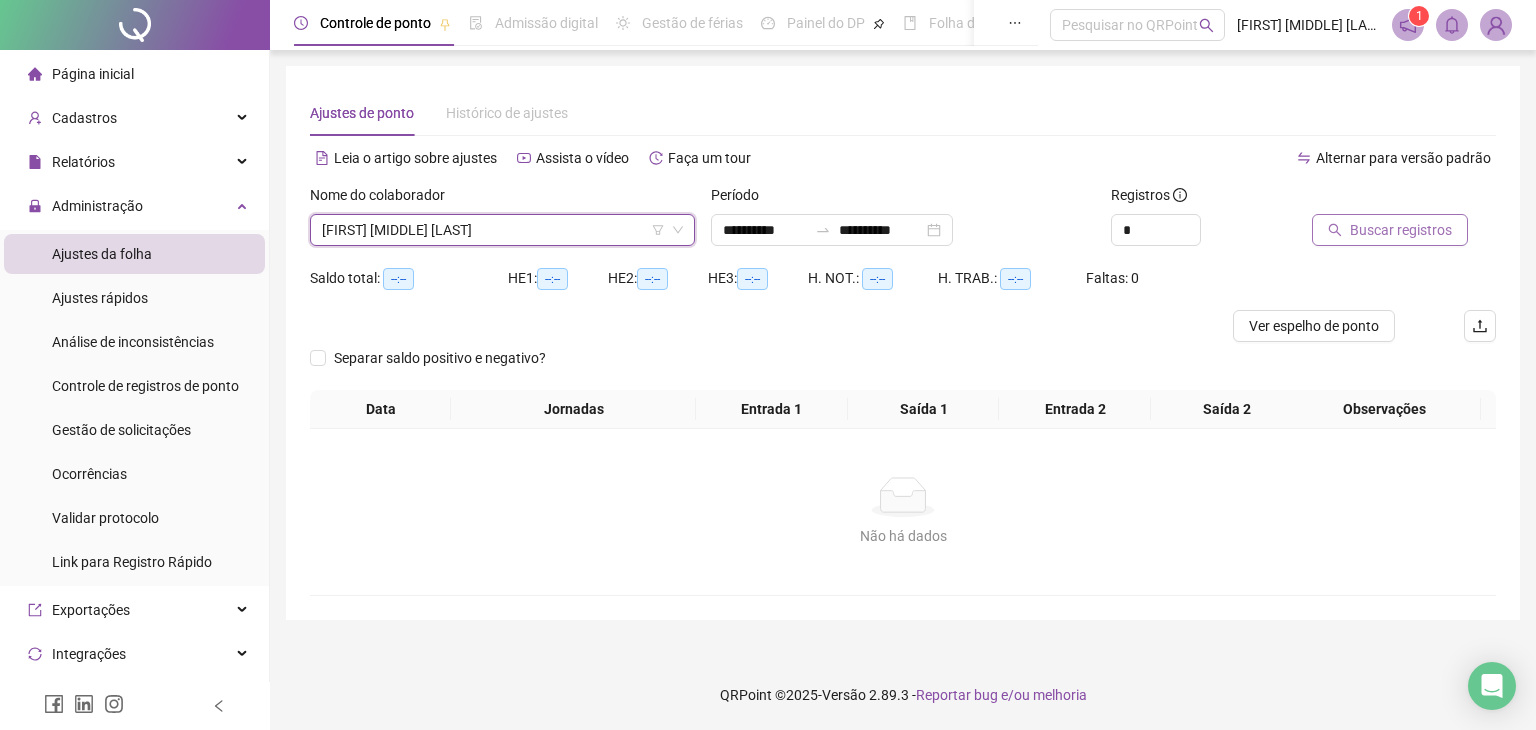 click on "Buscar registros" at bounding box center (1401, 230) 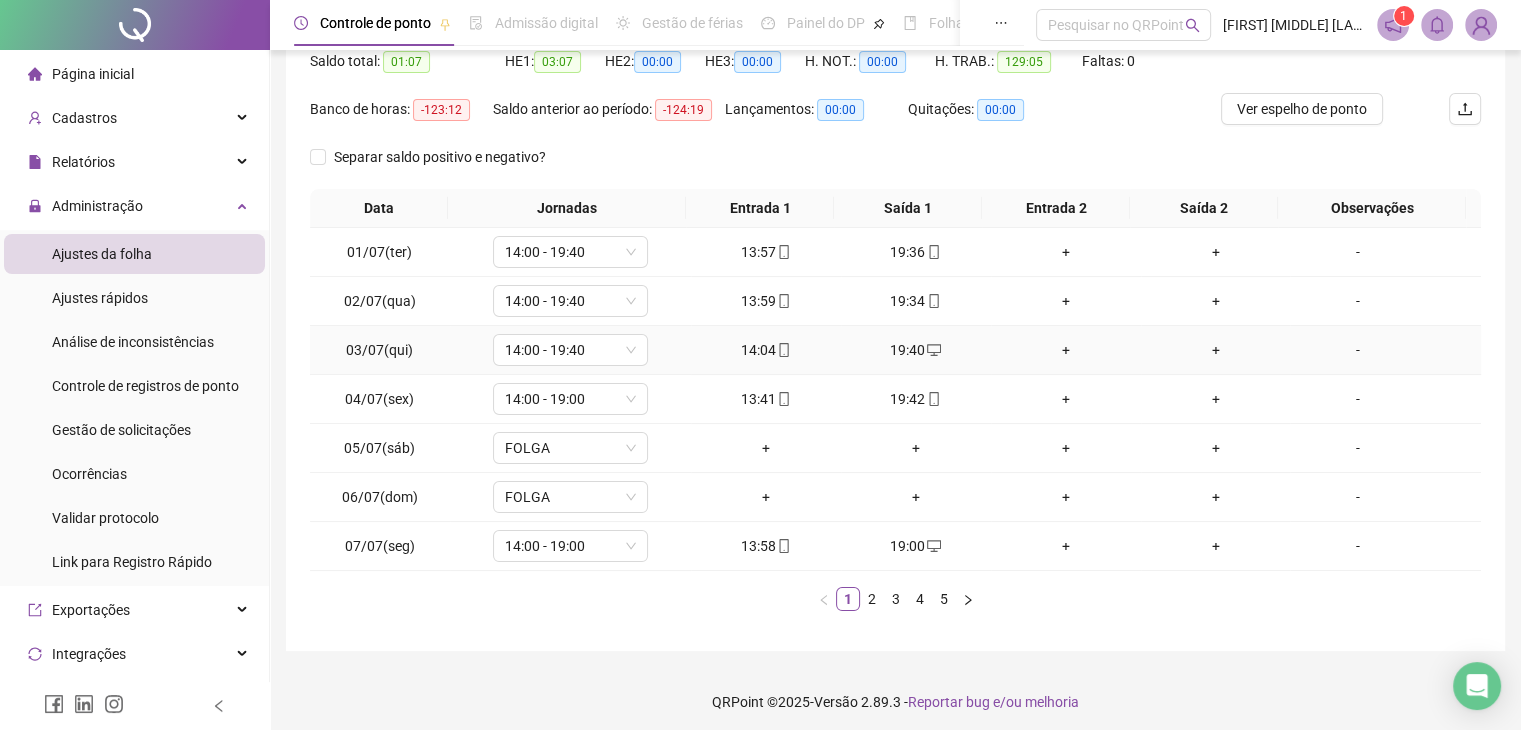 scroll, scrollTop: 223, scrollLeft: 0, axis: vertical 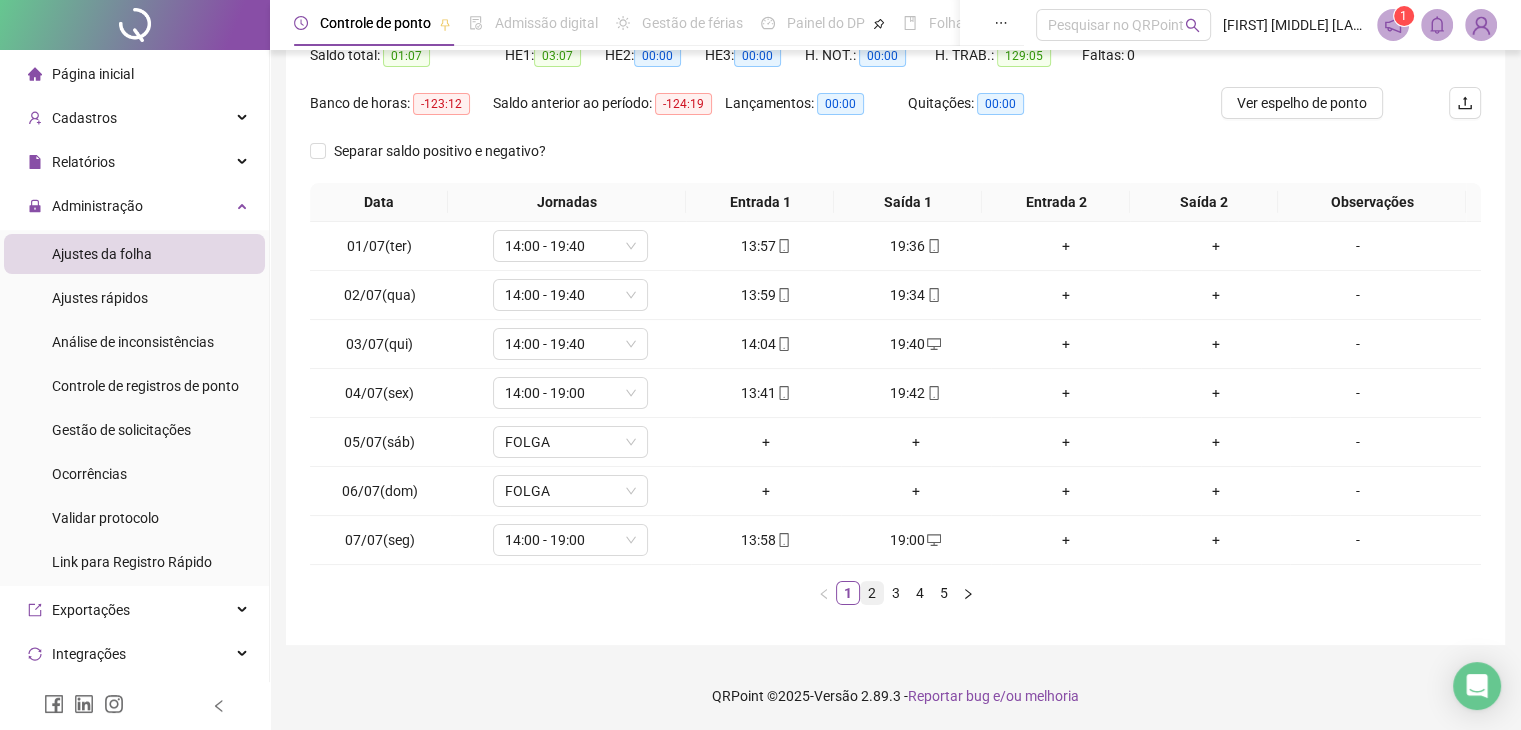 click on "2" at bounding box center [872, 593] 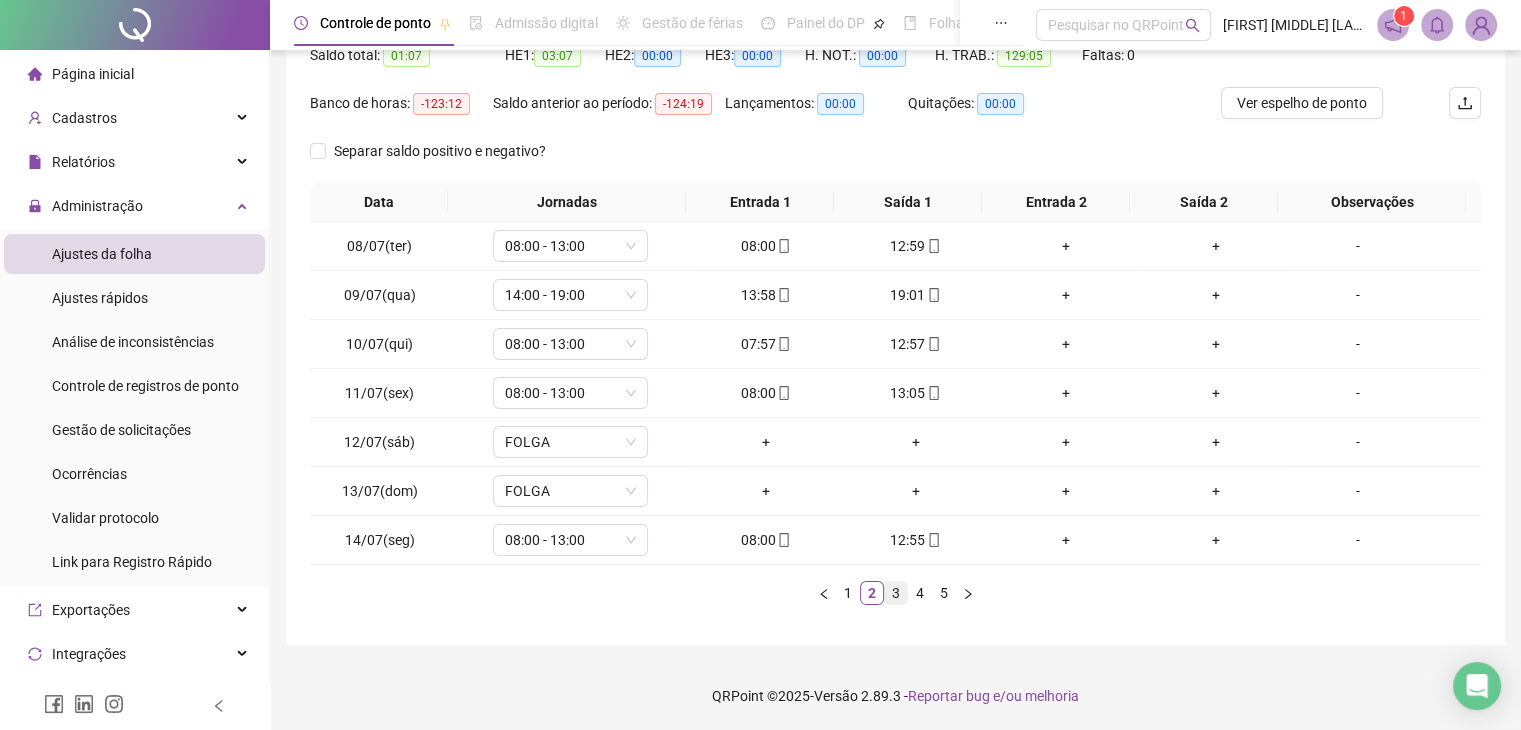 click on "3" at bounding box center [896, 593] 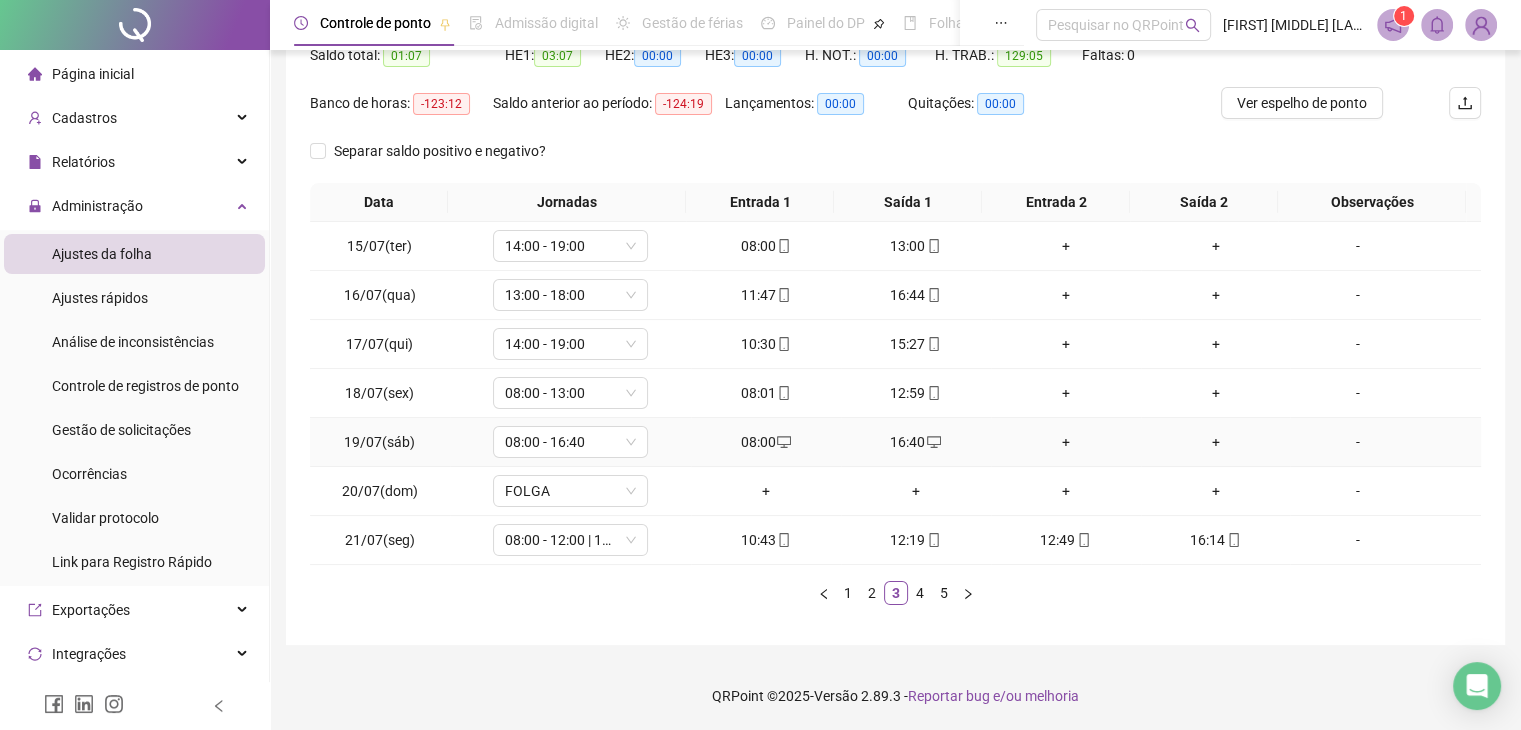 scroll, scrollTop: 123, scrollLeft: 0, axis: vertical 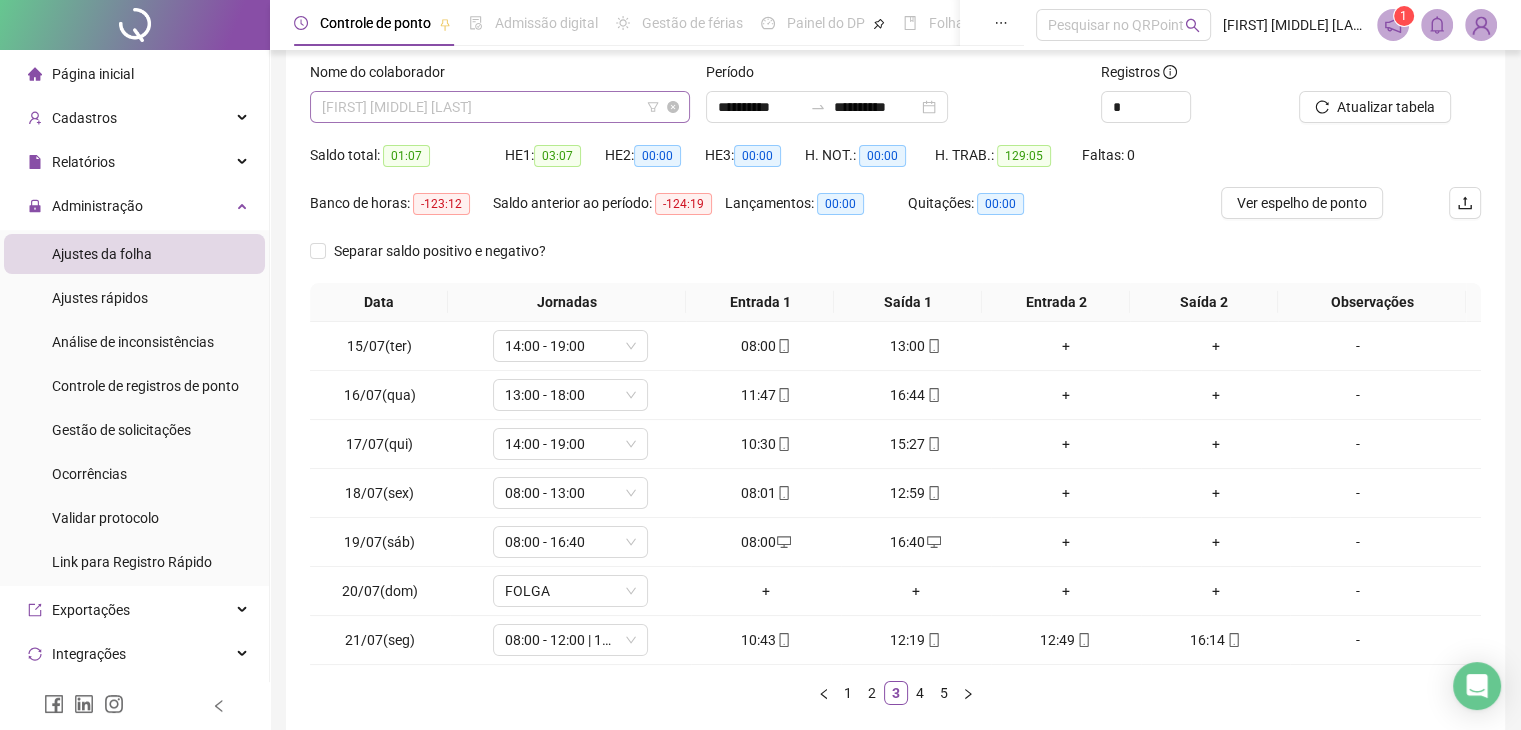 click on "[FIRST] [MIDDLE] [LAST]" at bounding box center [500, 107] 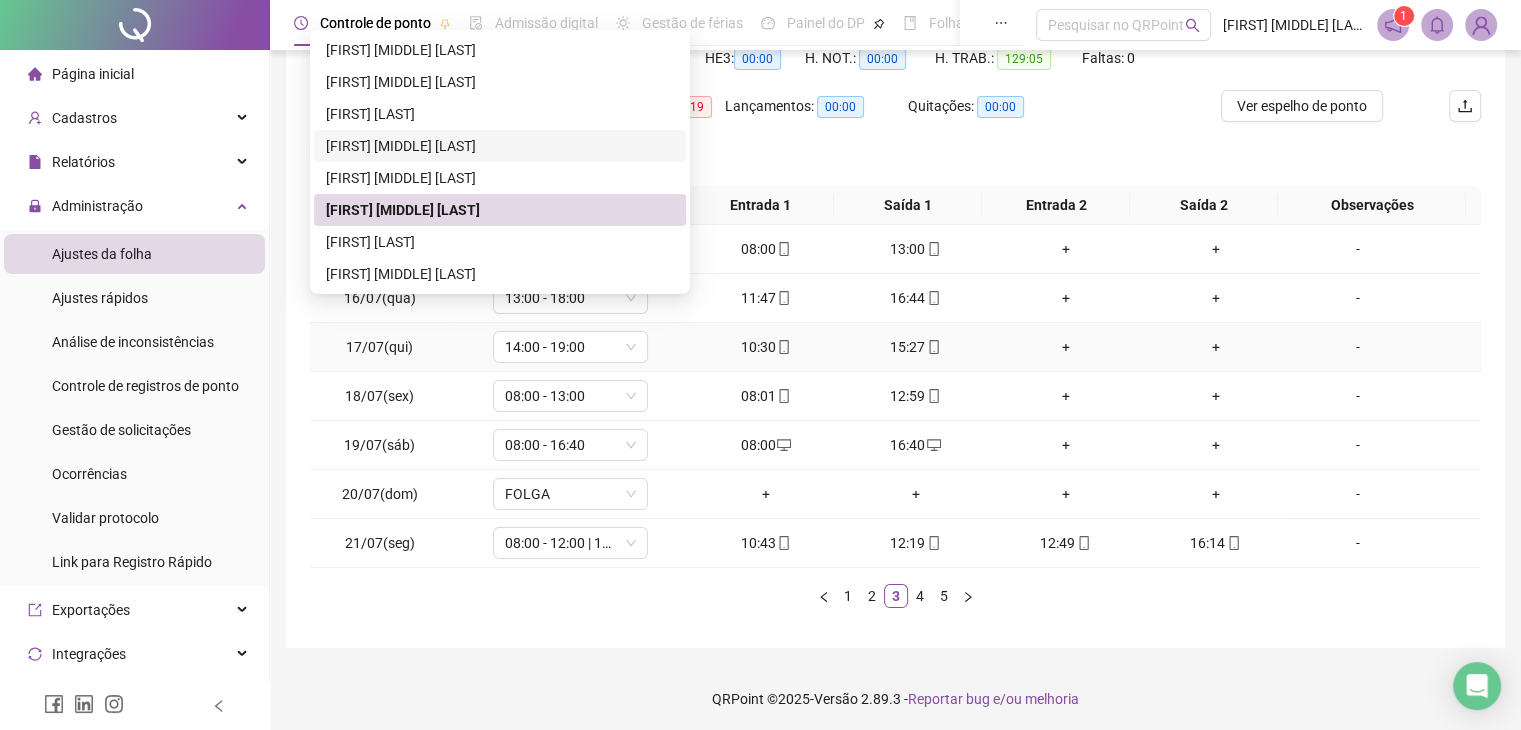 scroll, scrollTop: 223, scrollLeft: 0, axis: vertical 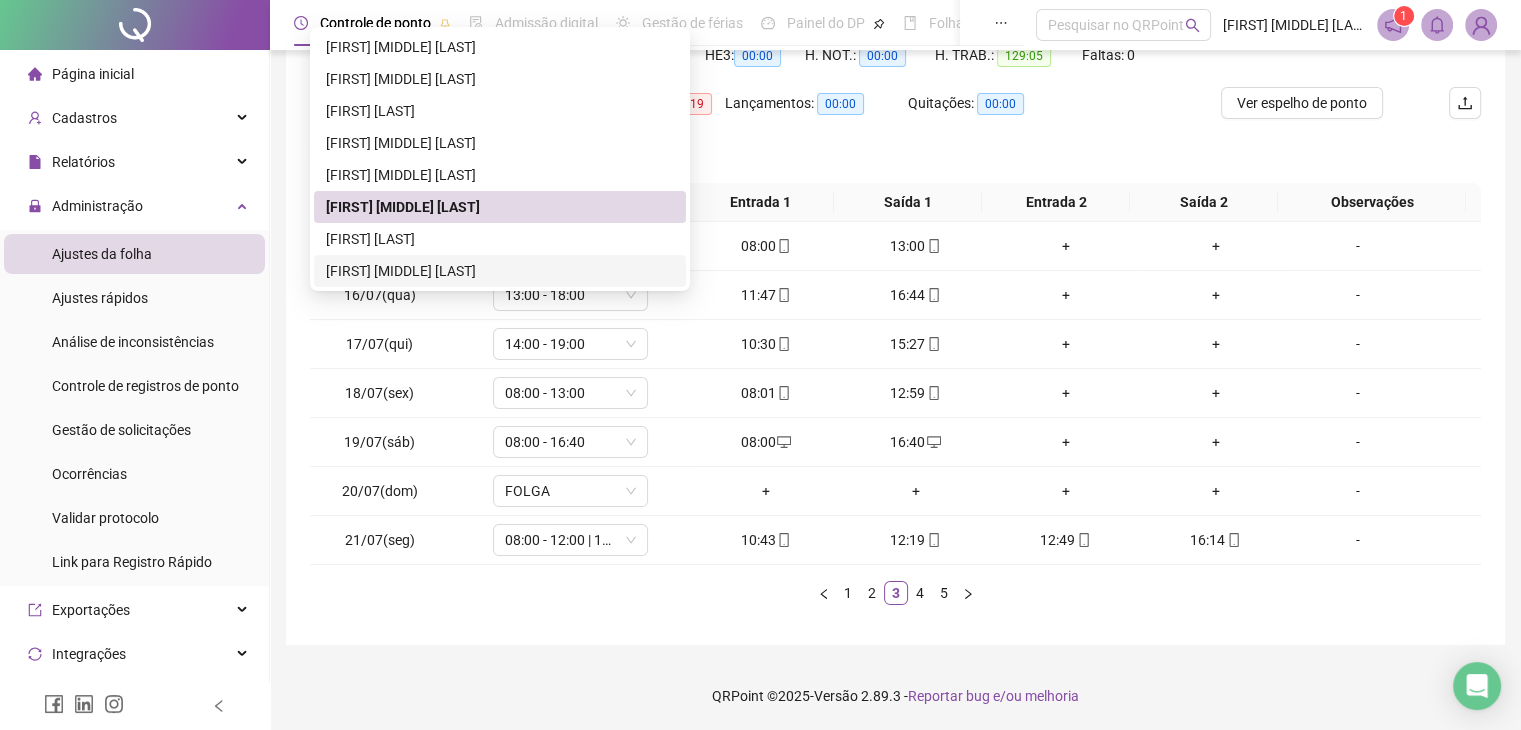 click on "[FIRST] [MIDDLE] [LAST]" at bounding box center (500, 271) 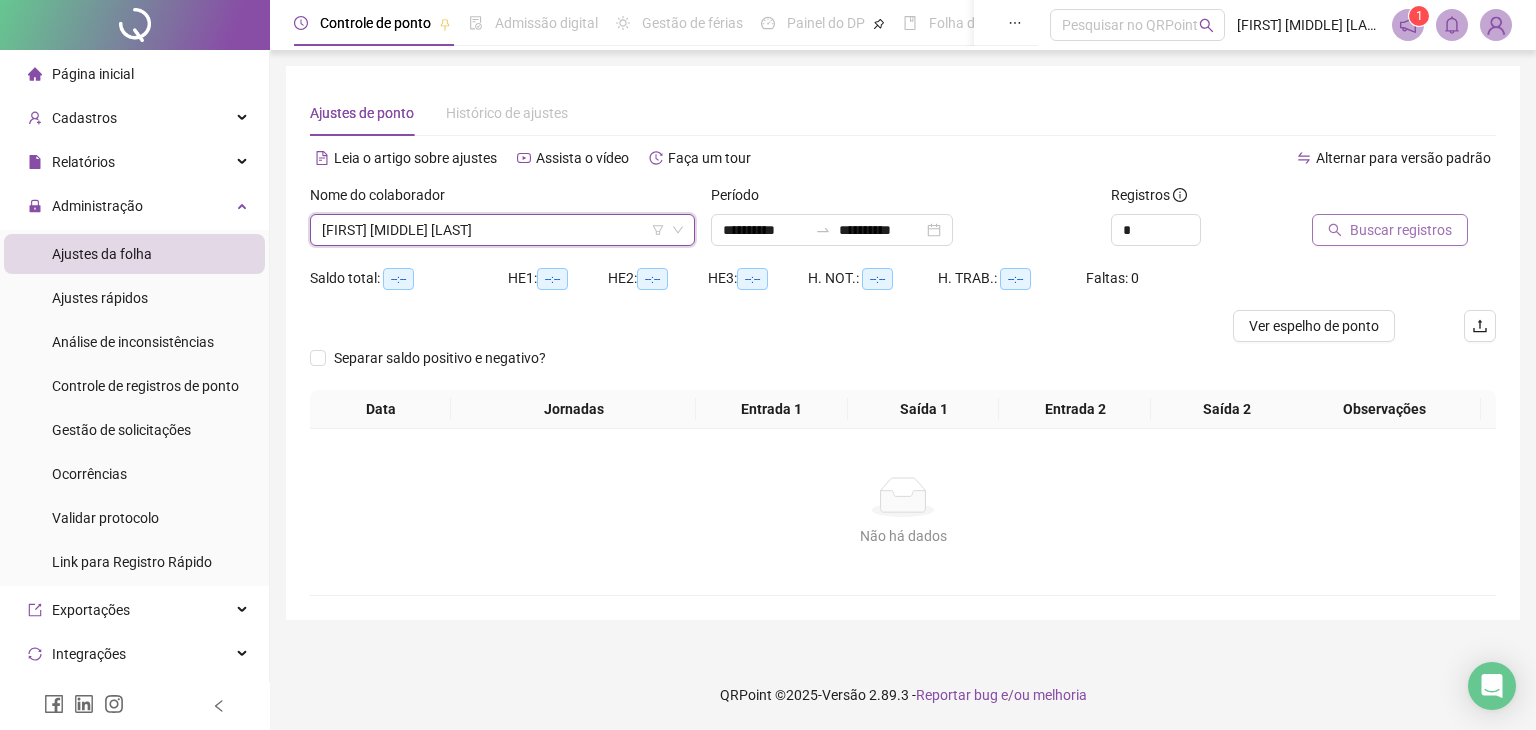 click on "Buscar registros" at bounding box center [1401, 230] 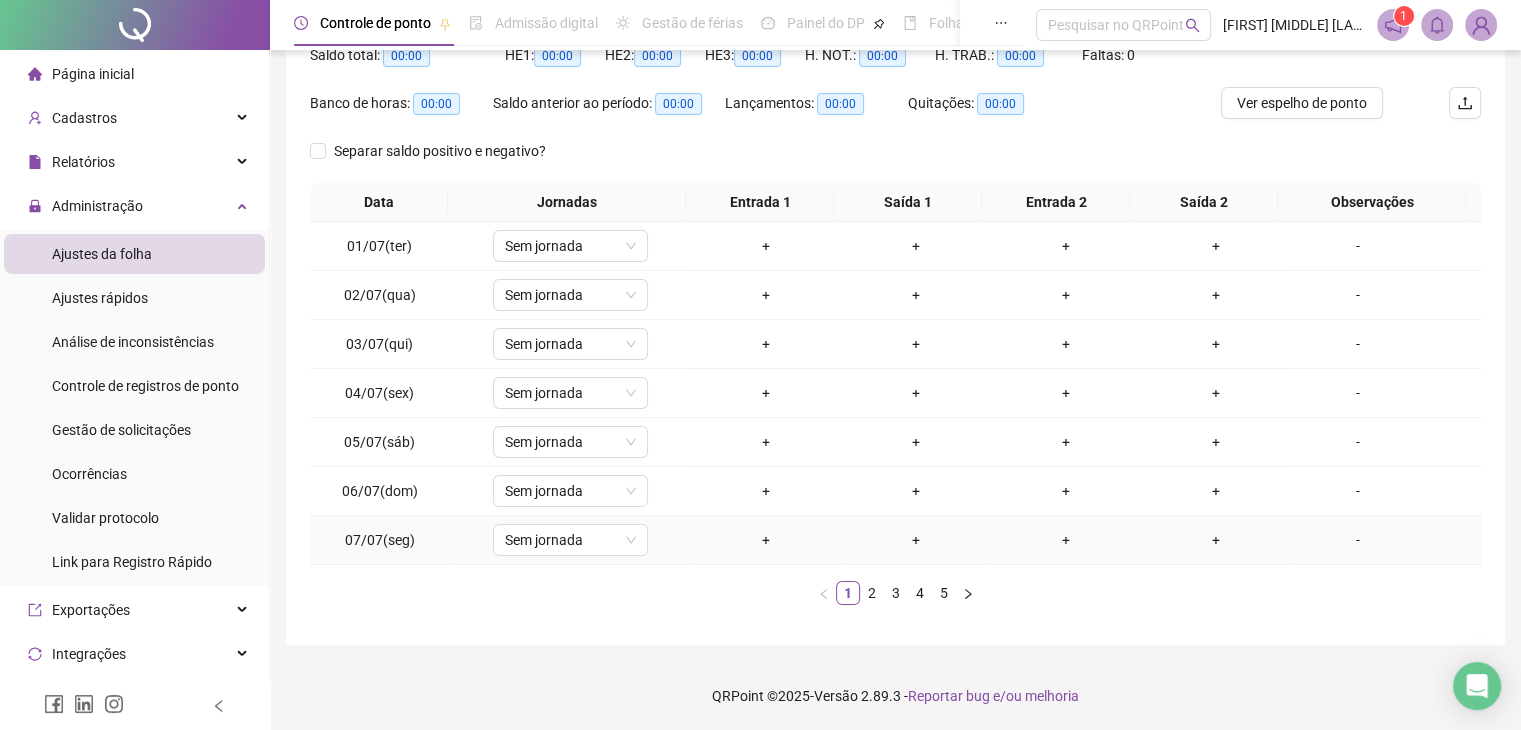 scroll, scrollTop: 0, scrollLeft: 0, axis: both 